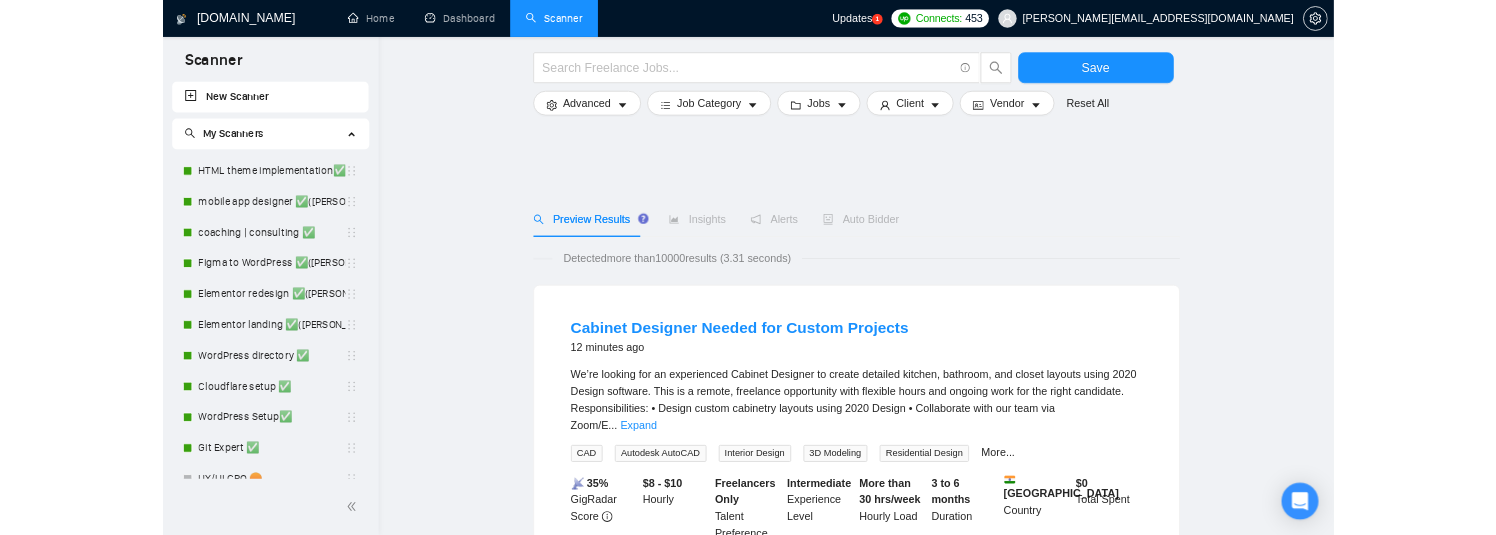 scroll, scrollTop: 1175, scrollLeft: 0, axis: vertical 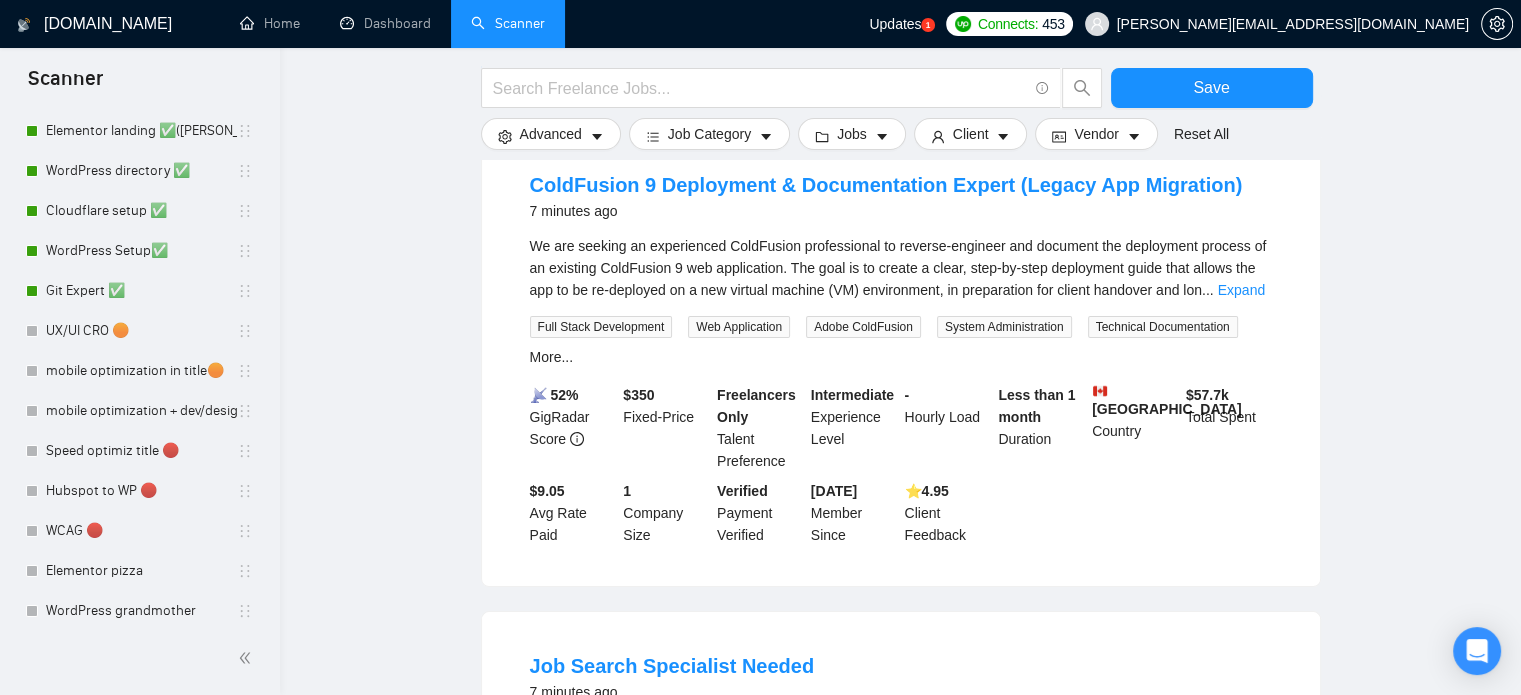 click on "New Scanner My Scanners HTML theme implementation✅ mobile app designer ✅([PERSON_NAME]) coaching | consulting ✅ Figma to WordPress ✅([PERSON_NAME]) Elementor redesign ✅([PERSON_NAME]) Elementor landing ✅([PERSON_NAME]) WordPress directory ✅ Cloudflare setup ✅ WordPress Setup✅ Git Expert ✅ UX/UI CRO 🟠 mobile optimization in title🟠 mobile optimization + dev/design 🔴 Speed optimiz title 🔴 Hubspot to WP 🔴 WCAG 🔴 Elementor pizza WordPress grandmother  Copy of WordPress formal WordPress formal  WordPress 2 formal Copy of "design"healthcare   mobile version for site Gutenberg "design"healthcare 1 design + web formal BZ Copy of design + web formal design + web formal design + web tinder Dental Copy of design + web tinder design app flirt redesign + web Toyota  ACF PHP Migration "to Wordpress" Copy of design + web tinder Design rich 2.0 "design" "healthcare design app 2.0 re design + web 2.0 design + web 2.0 Design rich Elementor  WordPress new Design #1 (design+web) WordPress Design rich test #3 (re design+web)" at bounding box center (140, 1303) 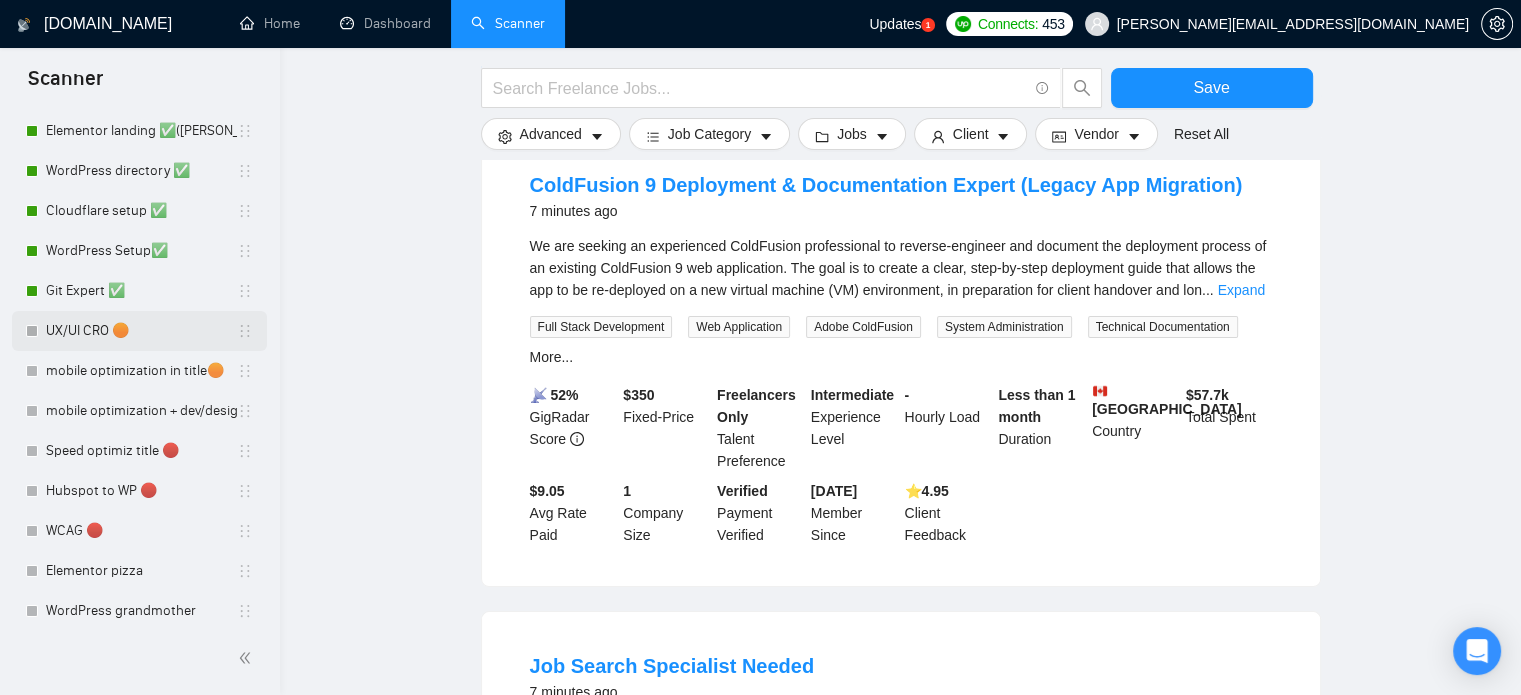 click on "UX/UI CRO 🟠" at bounding box center (141, 331) 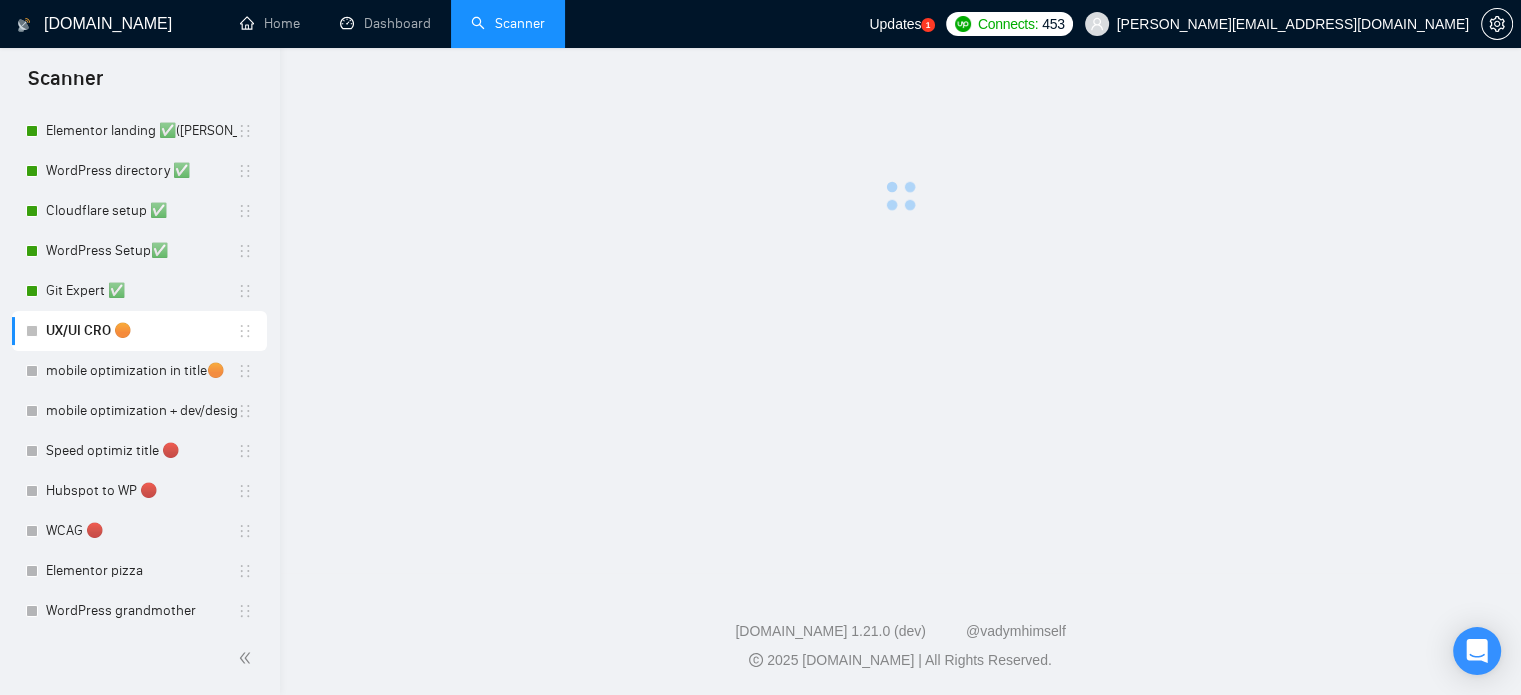 scroll, scrollTop: 0, scrollLeft: 0, axis: both 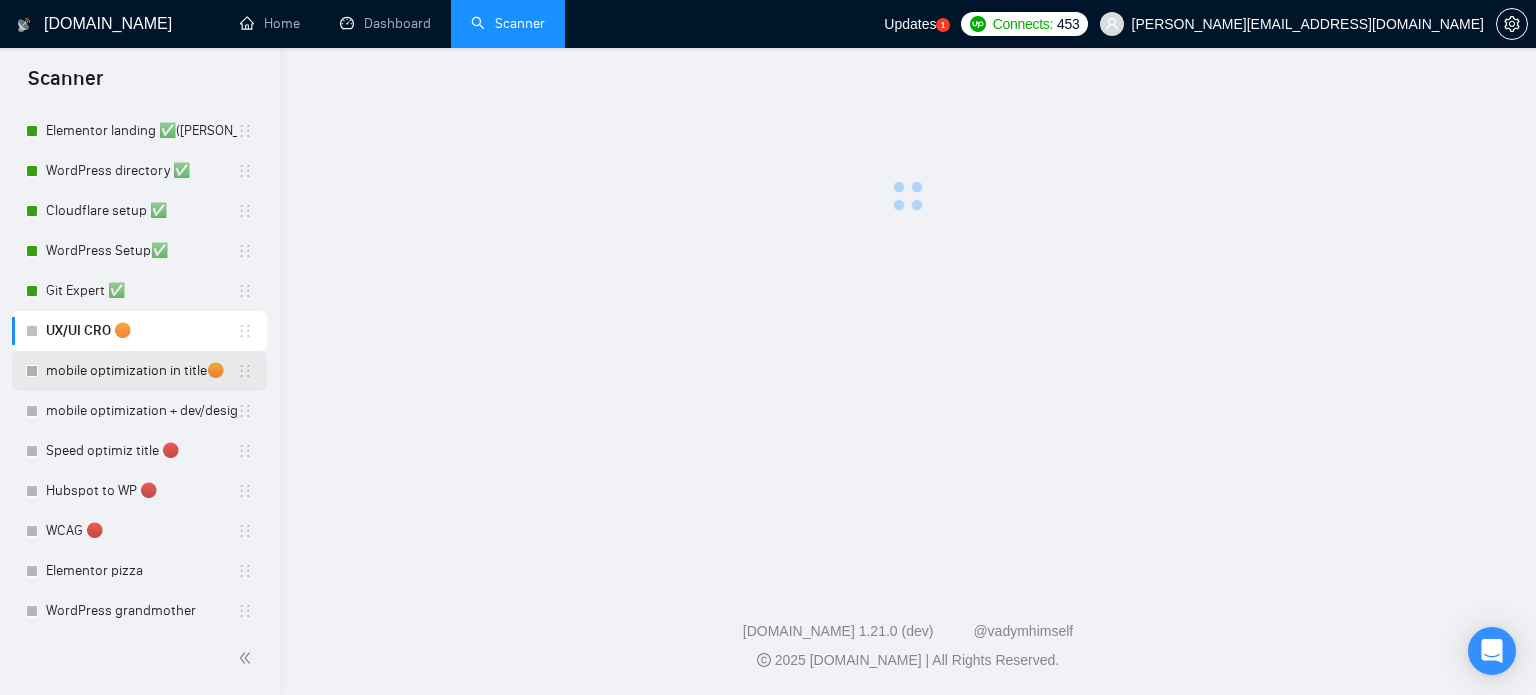 click on "mobile optimization in title🟠" at bounding box center [141, 371] 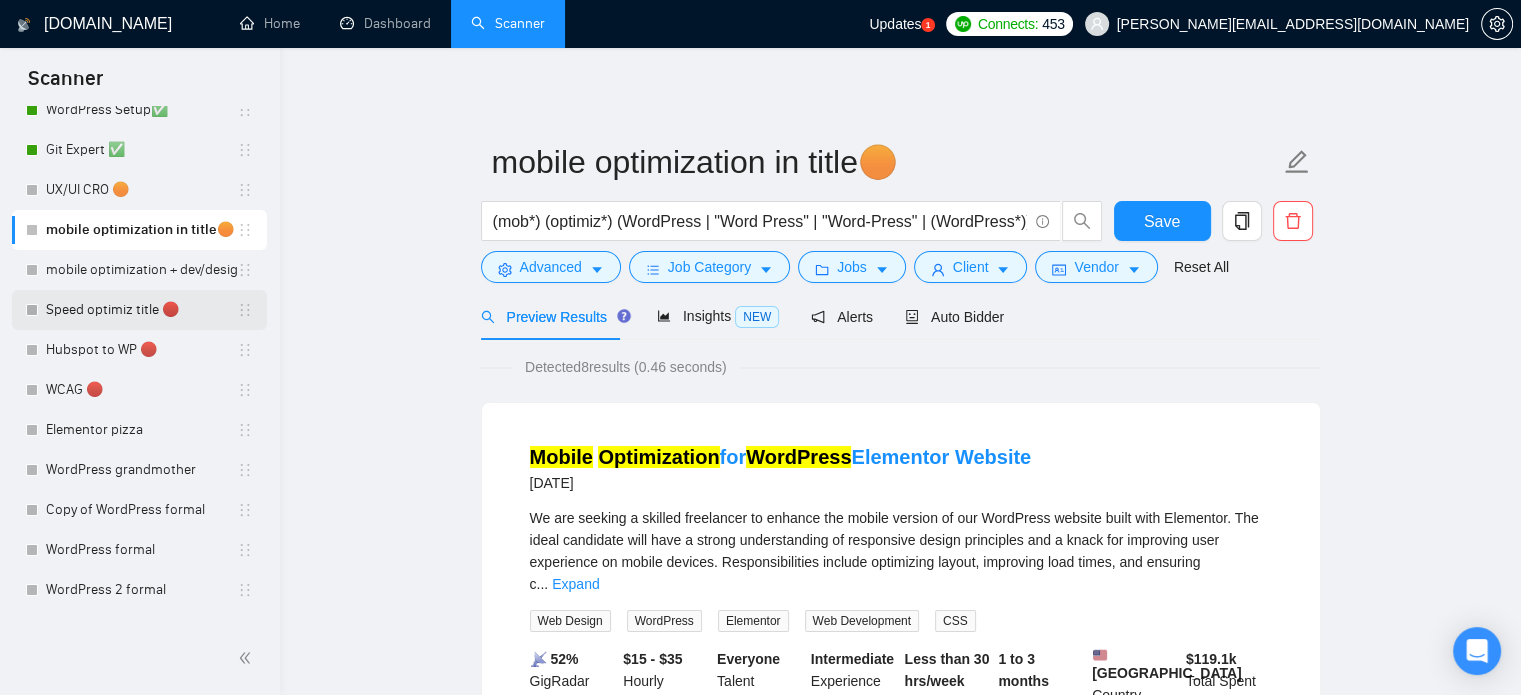 scroll, scrollTop: 376, scrollLeft: 0, axis: vertical 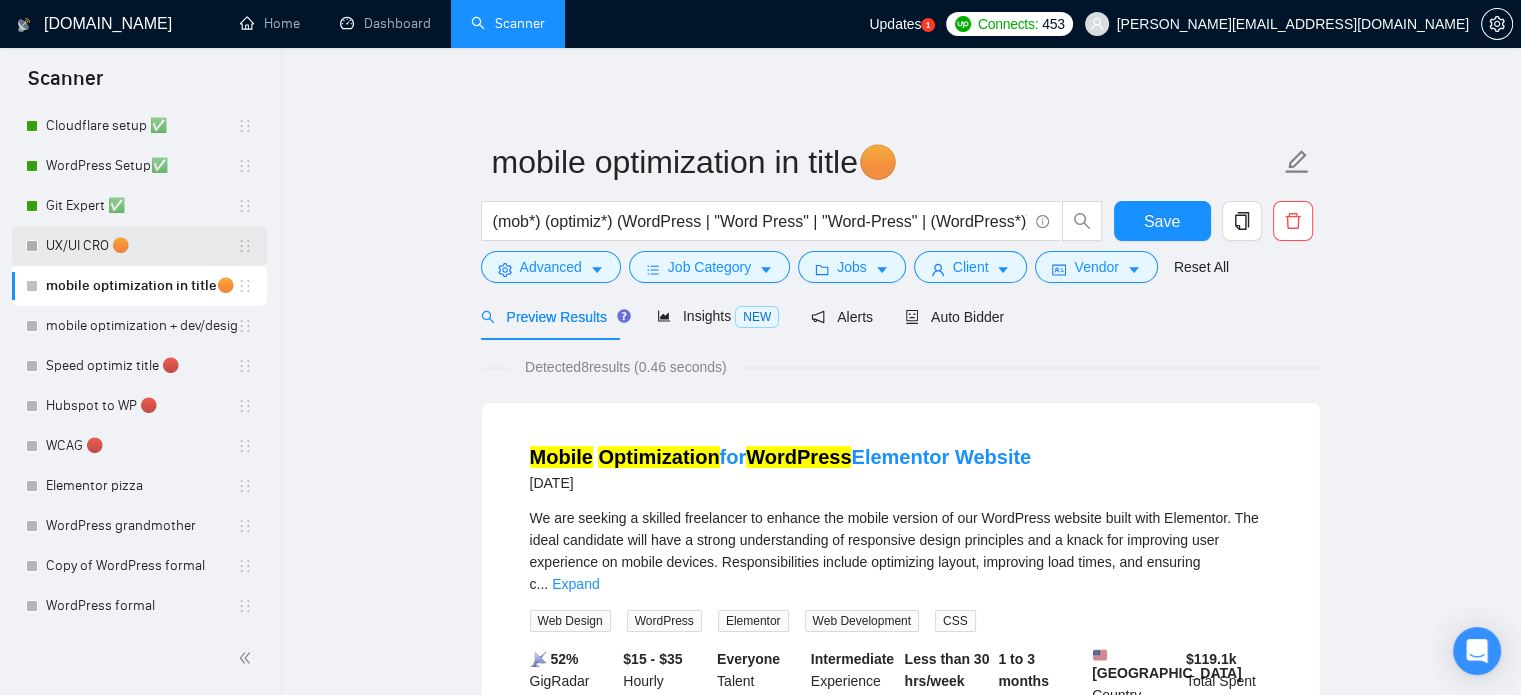 click on "UX/UI CRO 🟠" at bounding box center (141, 246) 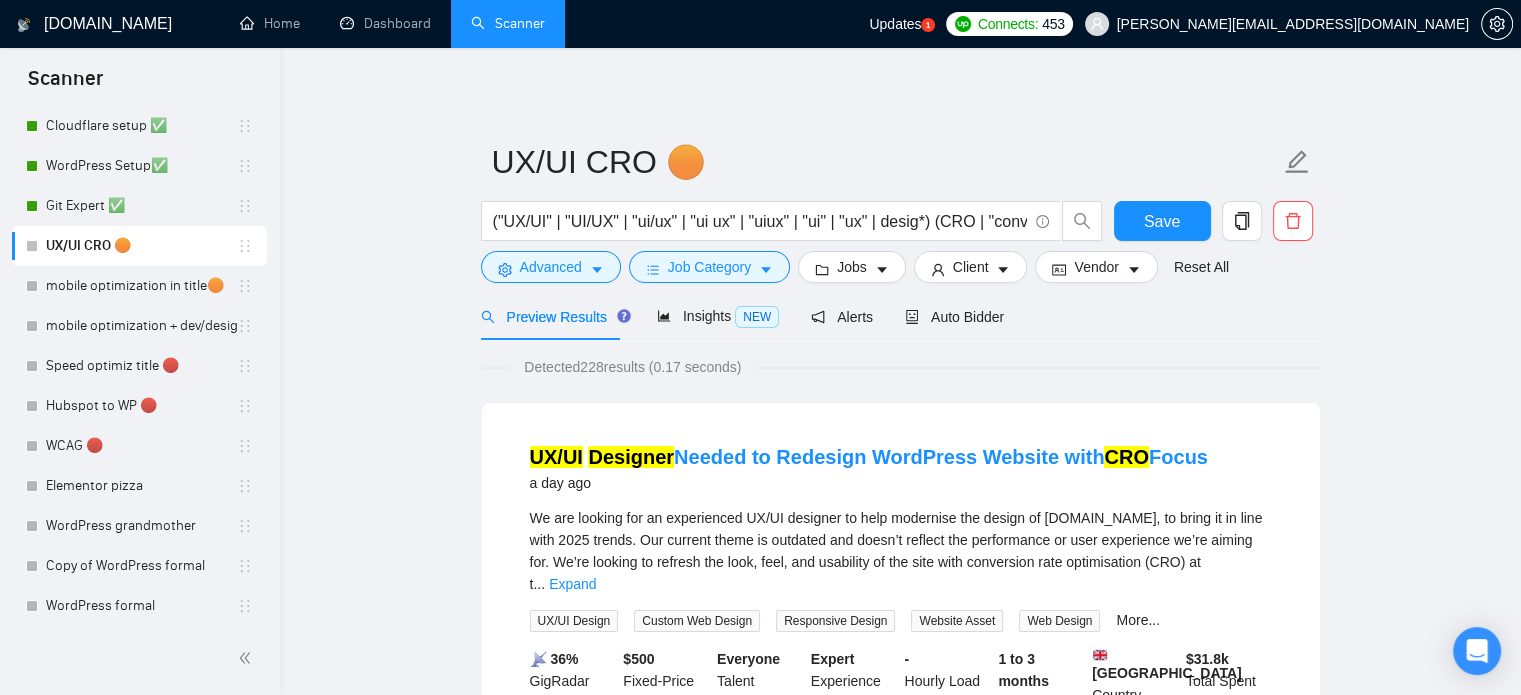 click on "UX/UI CRO 🟠" at bounding box center (141, 246) 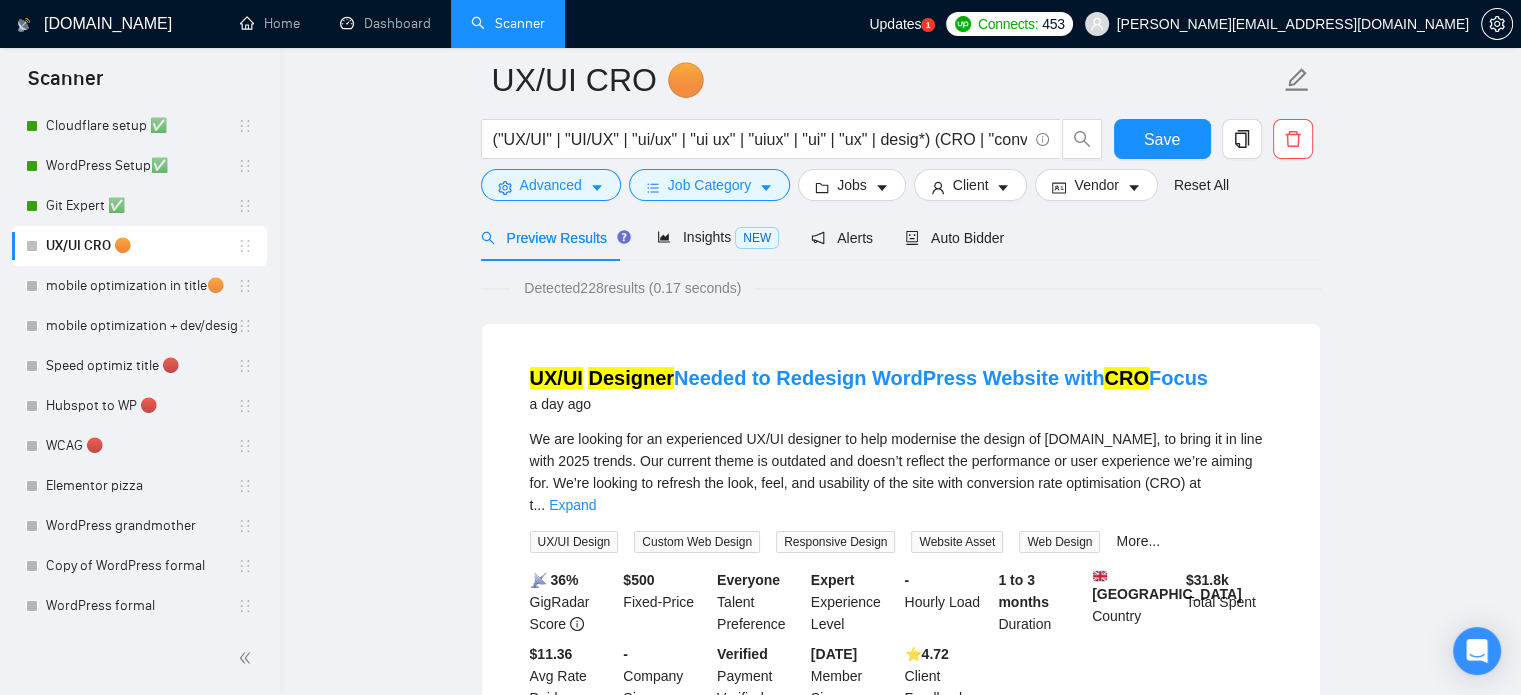 scroll, scrollTop: 84, scrollLeft: 0, axis: vertical 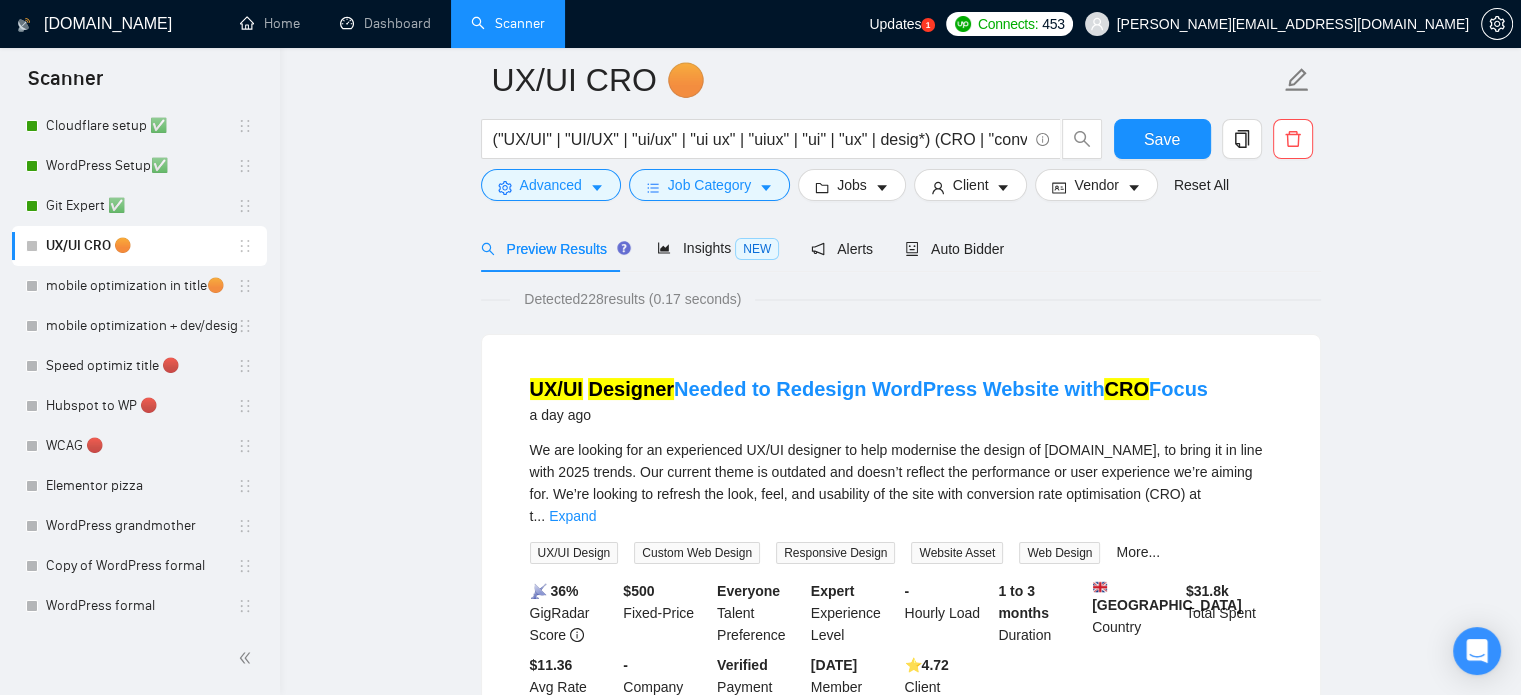 drag, startPoint x: 672, startPoint y: 200, endPoint x: 1485, endPoint y: 347, distance: 826.1828 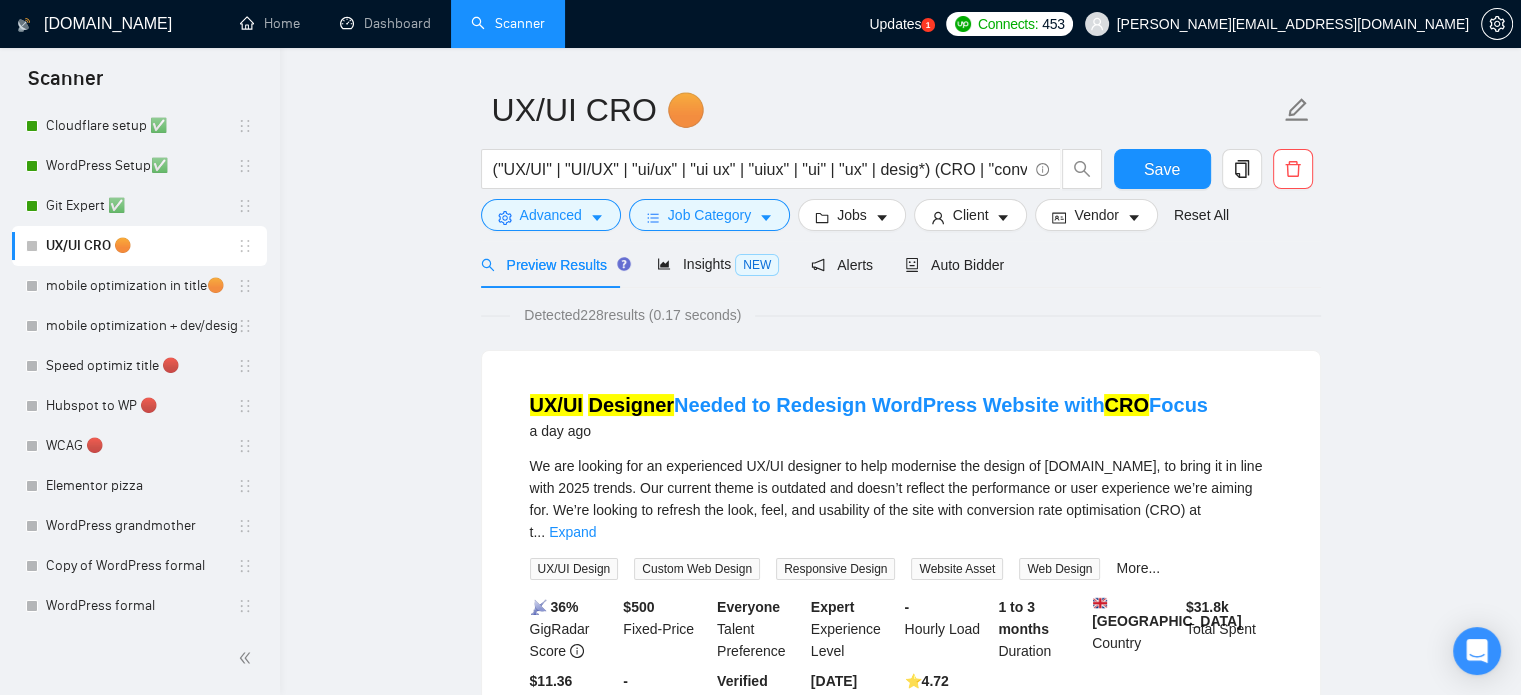 scroll, scrollTop: 71, scrollLeft: 0, axis: vertical 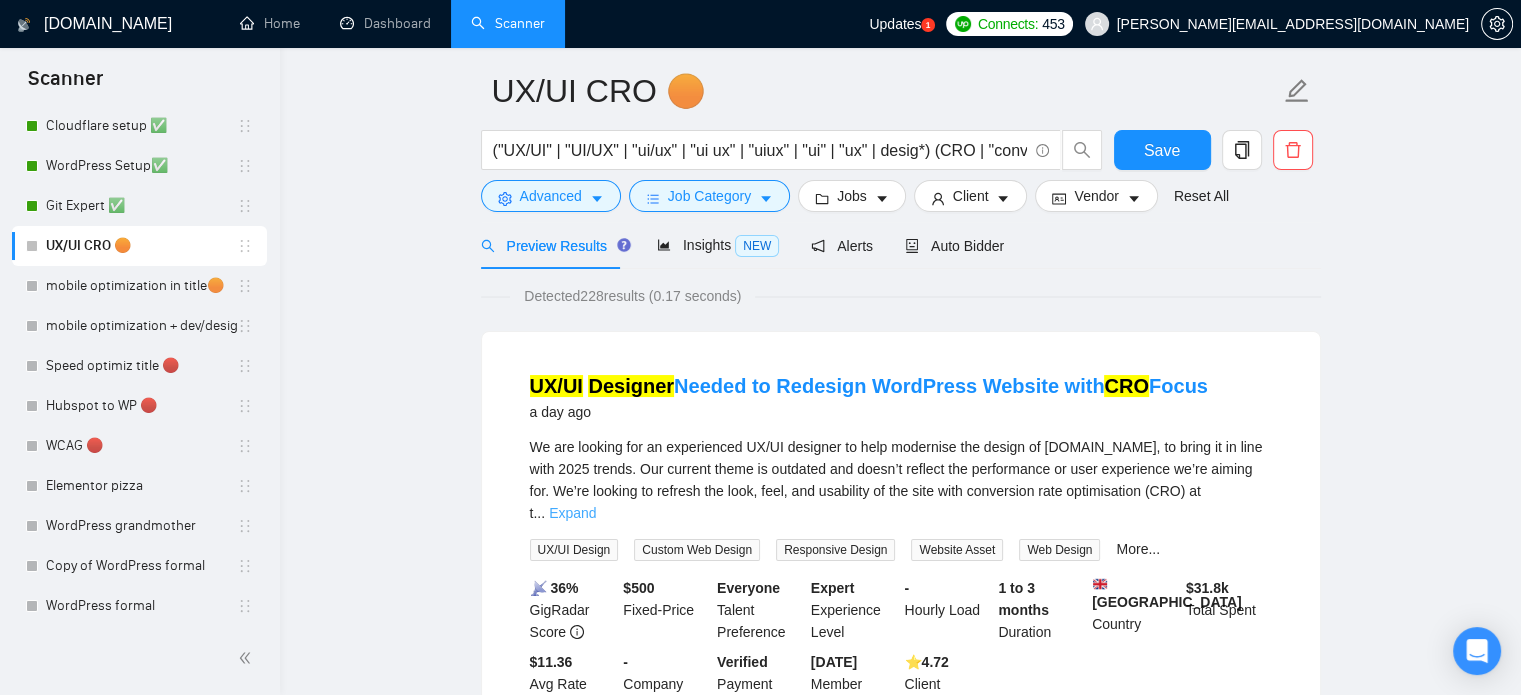 click on "Expand" at bounding box center (572, 513) 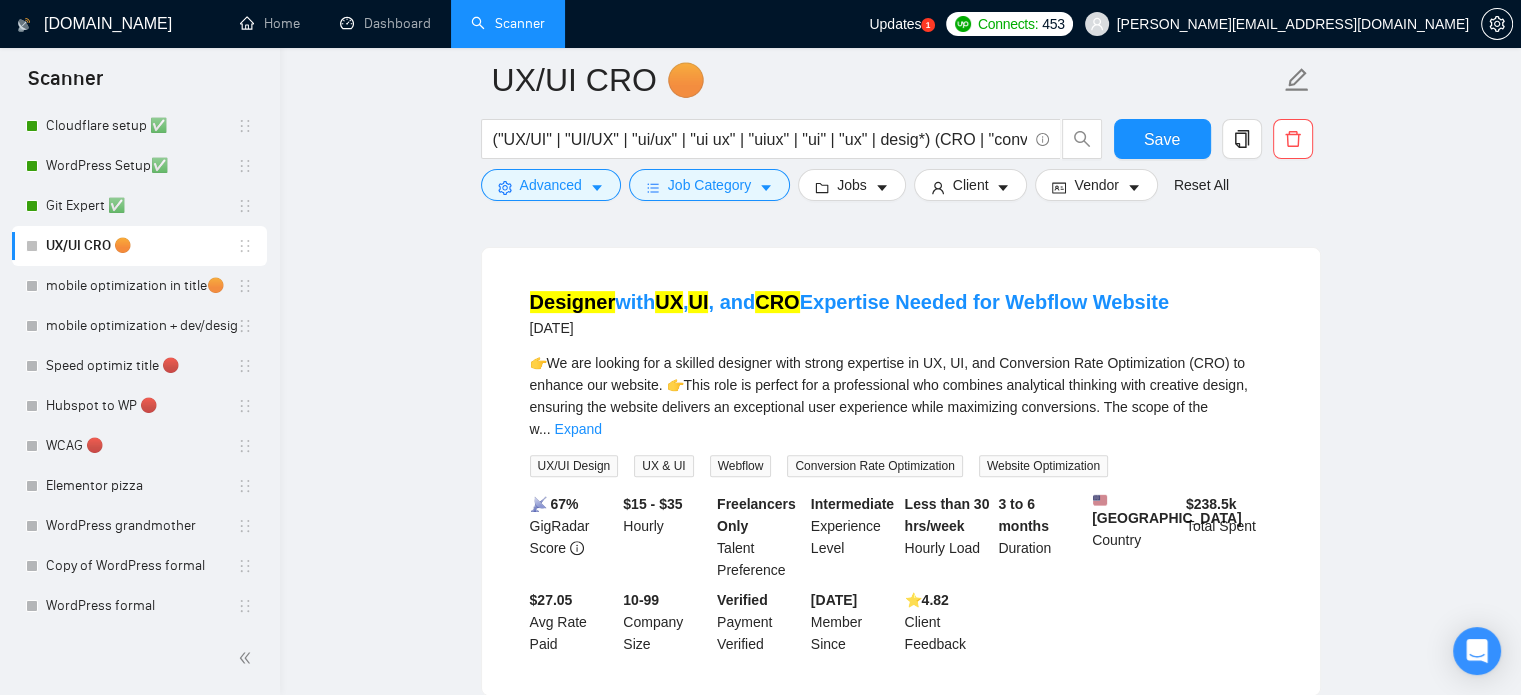 scroll, scrollTop: 667, scrollLeft: 0, axis: vertical 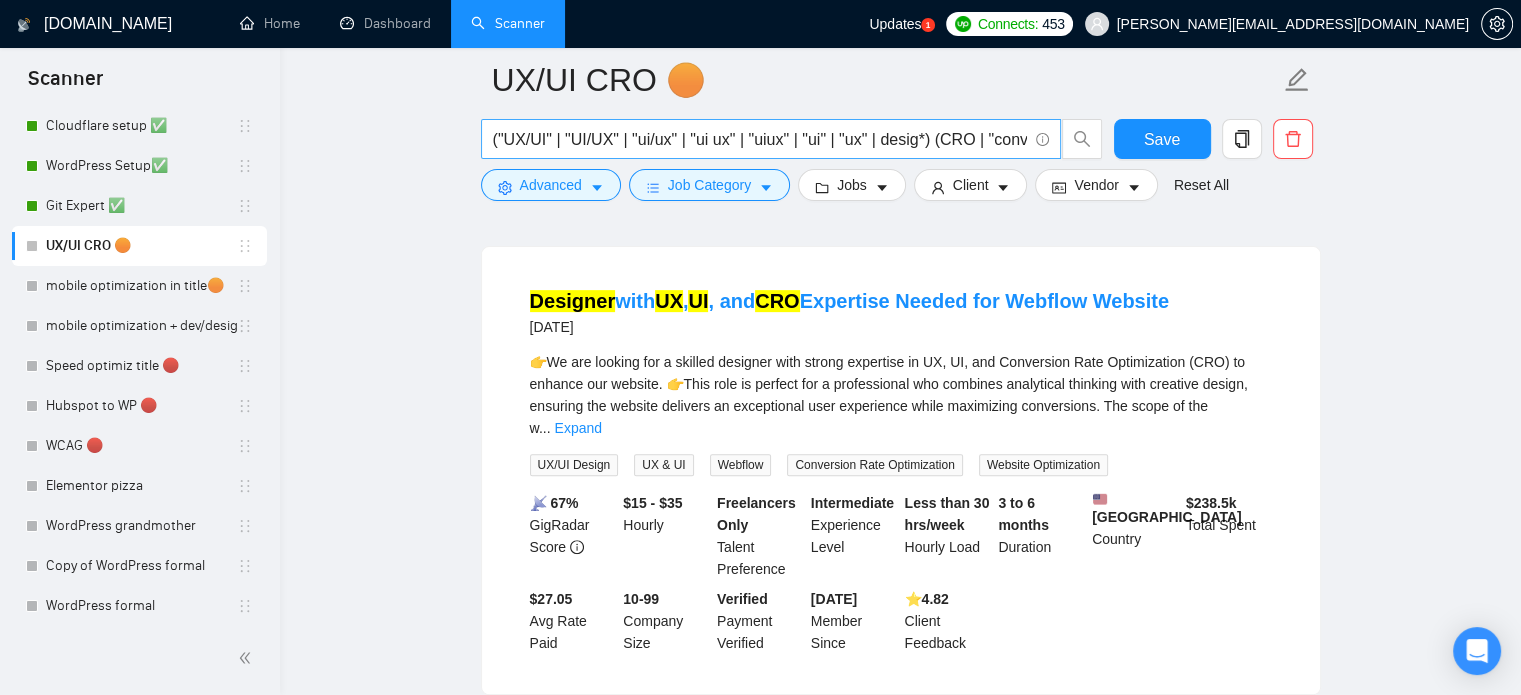 click on "("UX/UI" | "UI/UX" | "ui/ux" | "ui ux" | "uiux" | "ui" | "ux" | desig*) (CRO | "conversion rate optimization")" at bounding box center (760, 139) 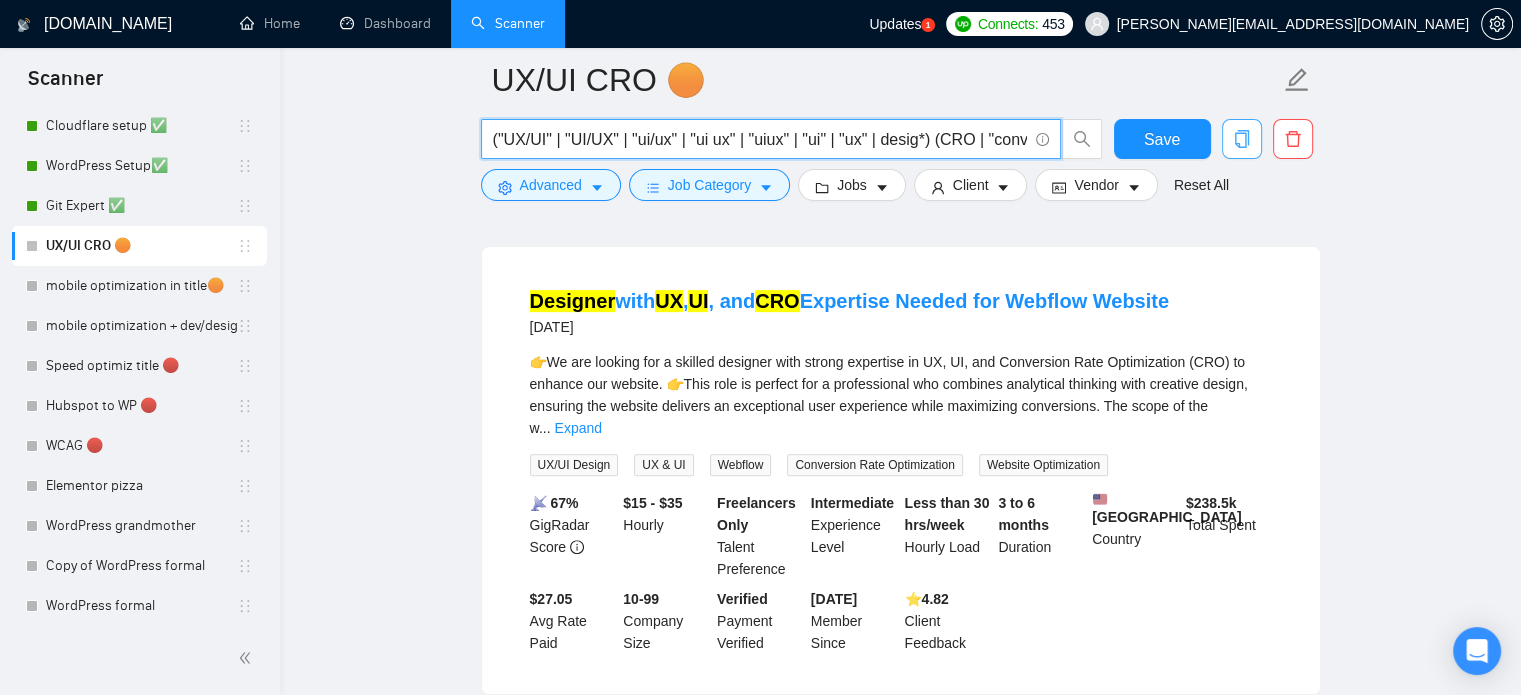 scroll, scrollTop: 0, scrollLeft: 180, axis: horizontal 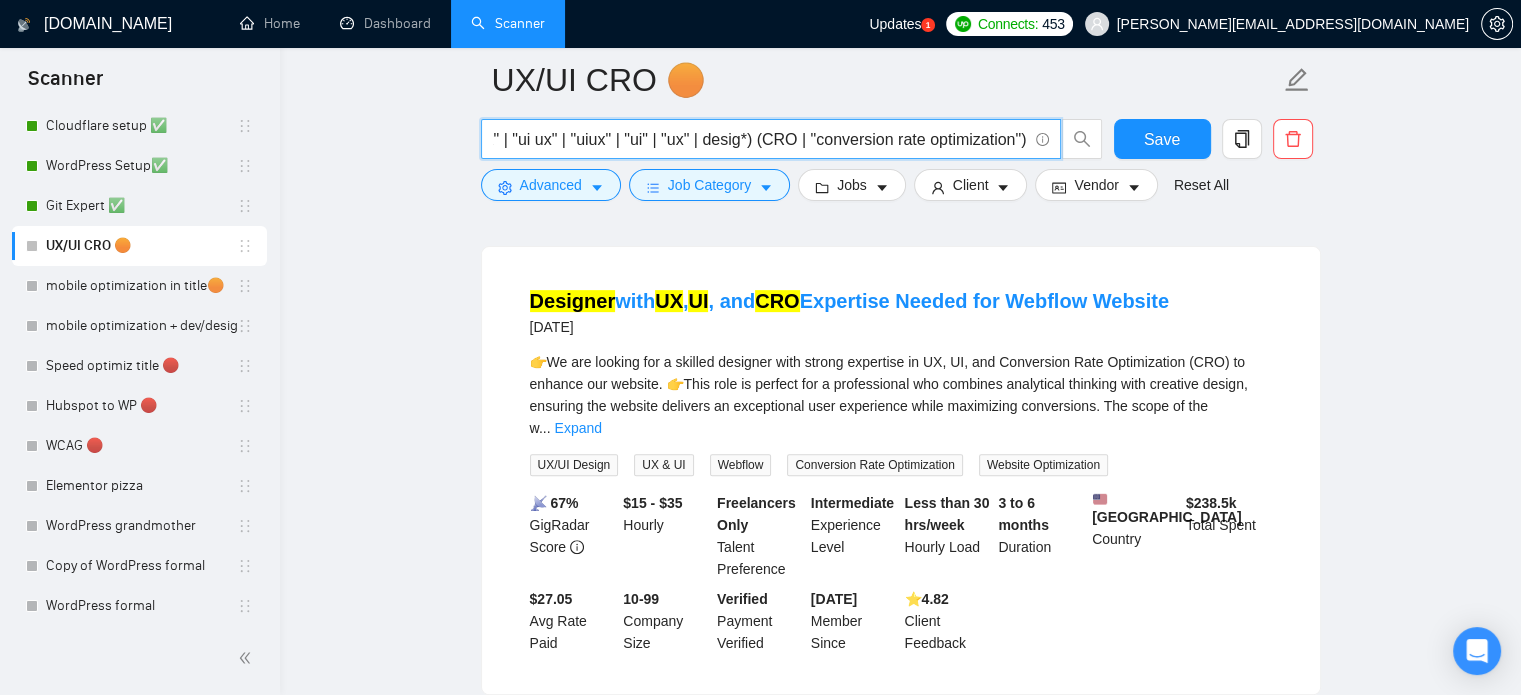 drag, startPoint x: 840, startPoint y: 138, endPoint x: 1242, endPoint y: 117, distance: 402.54813 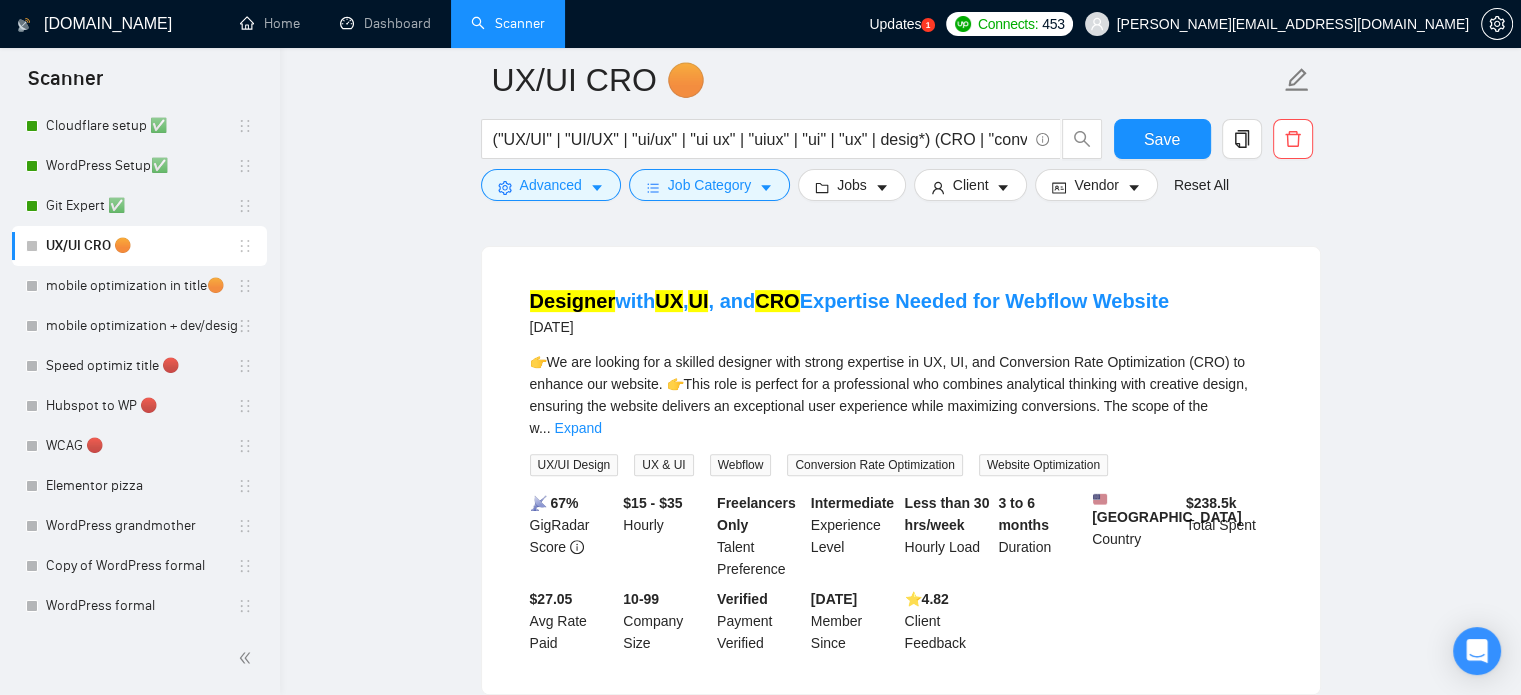 click on "UX/UI CRO 🟠 ("UX/UI" | "UI/UX" | "ui/ux" | "ui ux" | "uiux" | "ui" | "ux" | desig*) (CRO | "conversion rate optimization") Save Advanced   Job Category   Jobs   Client   Vendor   Reset All Preview Results Insights NEW Alerts Auto Bidder Detected   228  results   (0.17 seconds) UX/UI   Designer  Needed to Redesign WordPress Website with  CRO  Focus a day ago We are looking for an experienced UX/UI designer to help modernise the design of [DOMAIN_NAME], to bring it in line with 2025 trends.
Our current theme is outdated and doesn’t reflect the performance or user experience we’re aiming for. We’re looking to refresh the look, feel, and usability of the site with conversion rate optimisation (CRO) at the core of the redesign.
The ideal candidate will have proven success in CRO (conversion rate optimisation) and proficiency with design tools like Figma. You should be able to deliver wireframes and mockups for key pages such as the homepage, pricing, test page, checkout etc.
Thanks for looking!" at bounding box center (900, 1874) 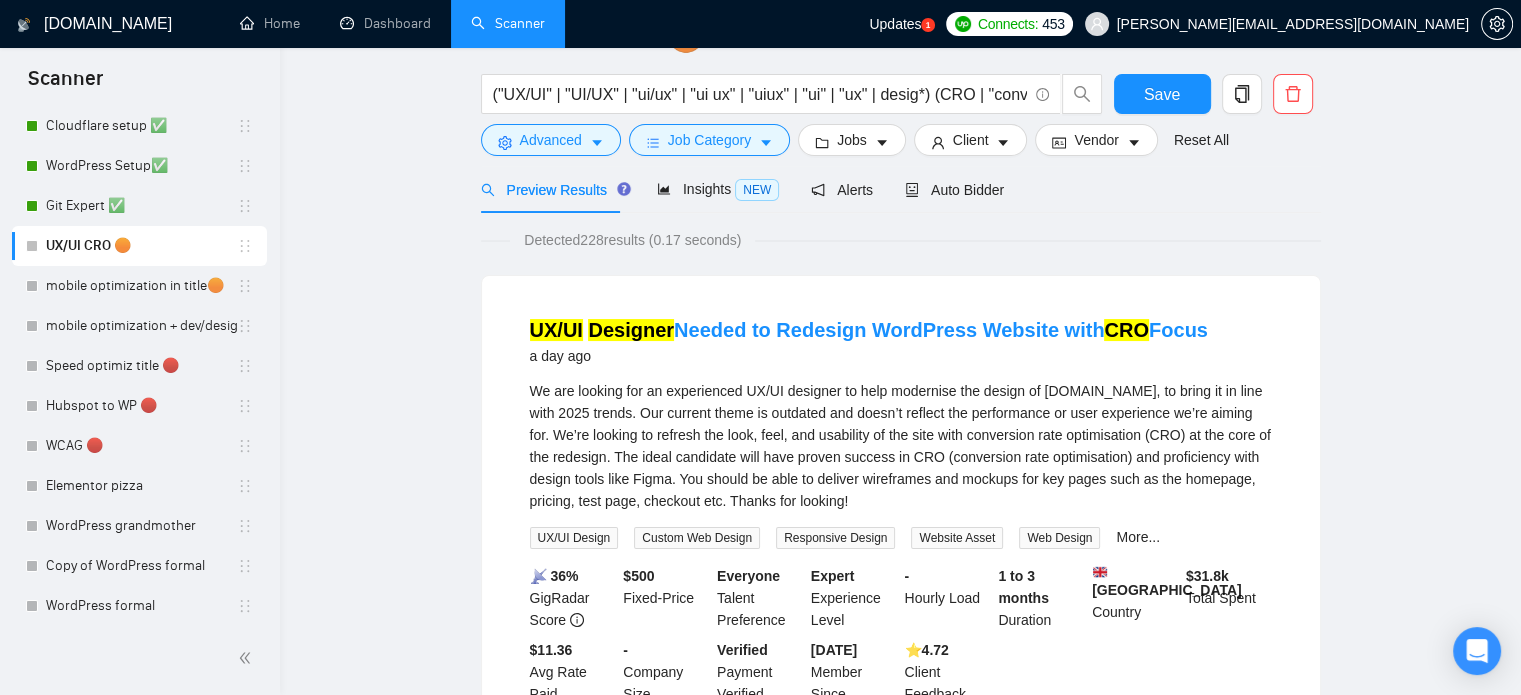 scroll, scrollTop: 0, scrollLeft: 0, axis: both 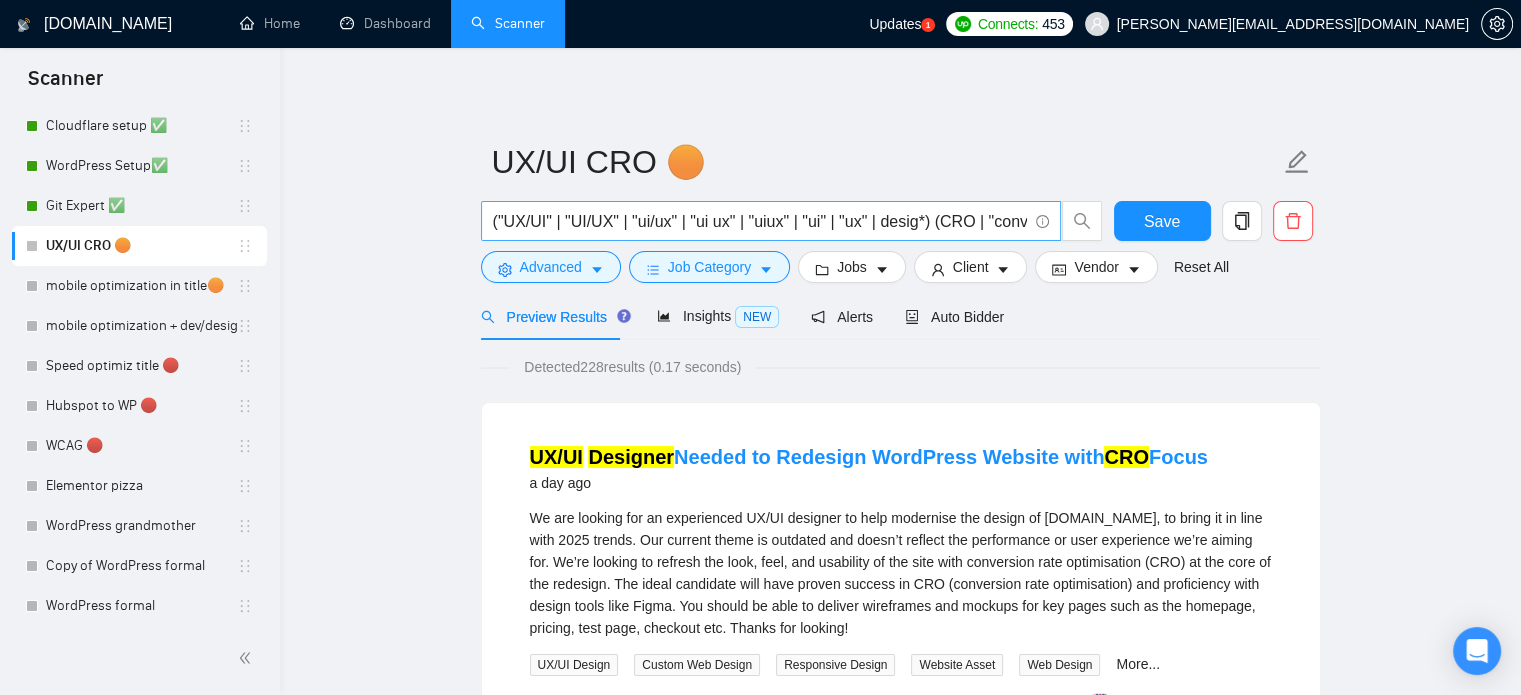 click on "("UX/UI" | "UI/UX" | "ui/ux" | "ui ux" | "uiux" | "ui" | "ux" | desig*) (CRO | "conversion rate optimization")" at bounding box center (760, 221) 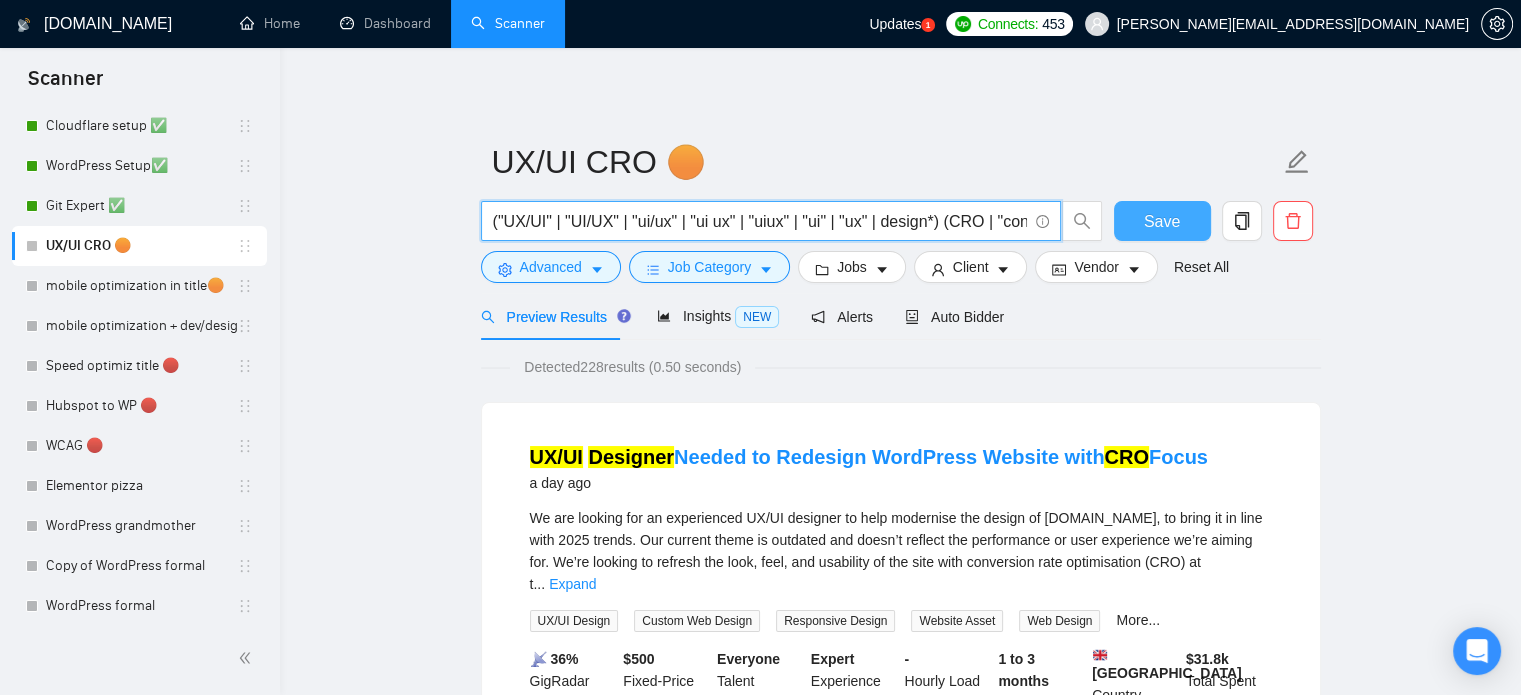 type on "("UX/UI" | "UI/UX" | "ui/ux" | "ui ux" | "uiux" | "ui" | "ux" | design*) (CRO | "conversion rate optimization")" 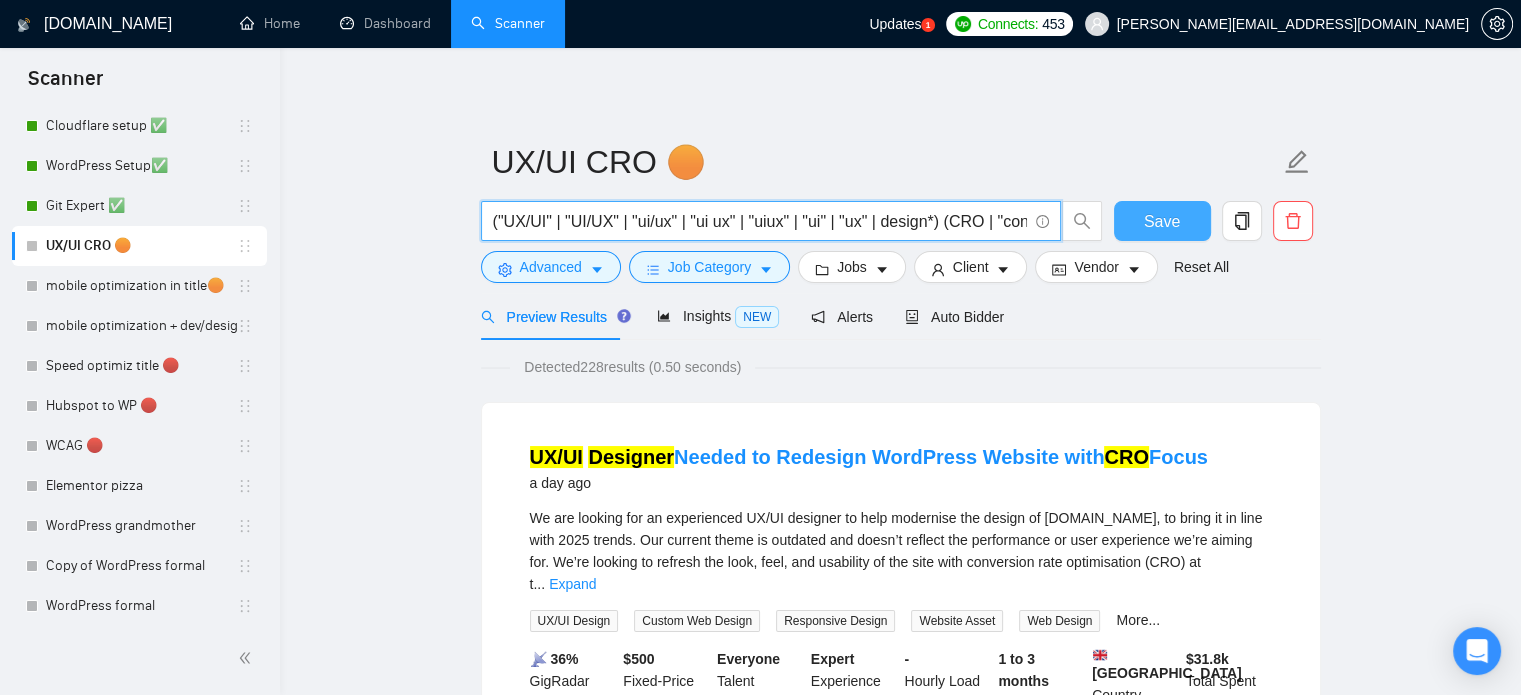 click on "Save" at bounding box center [1162, 221] 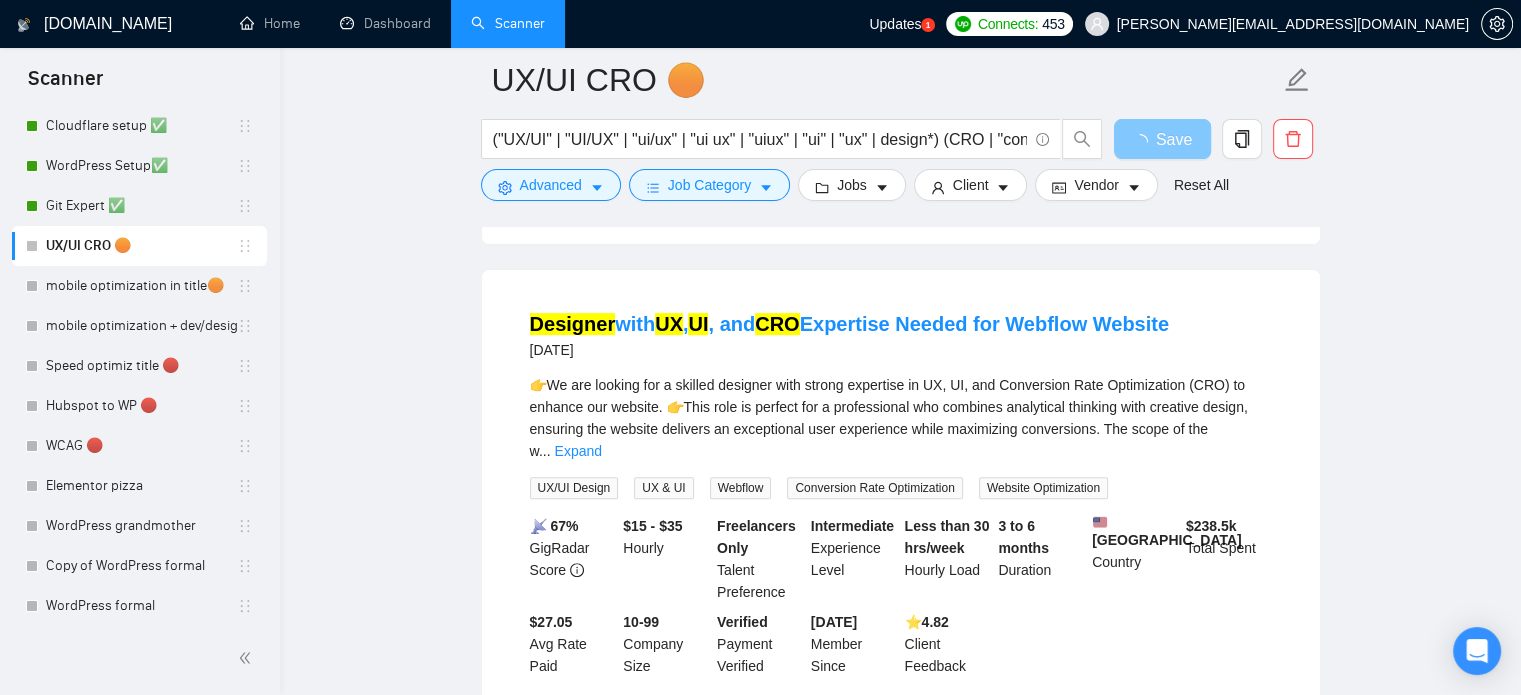 scroll, scrollTop: 600, scrollLeft: 0, axis: vertical 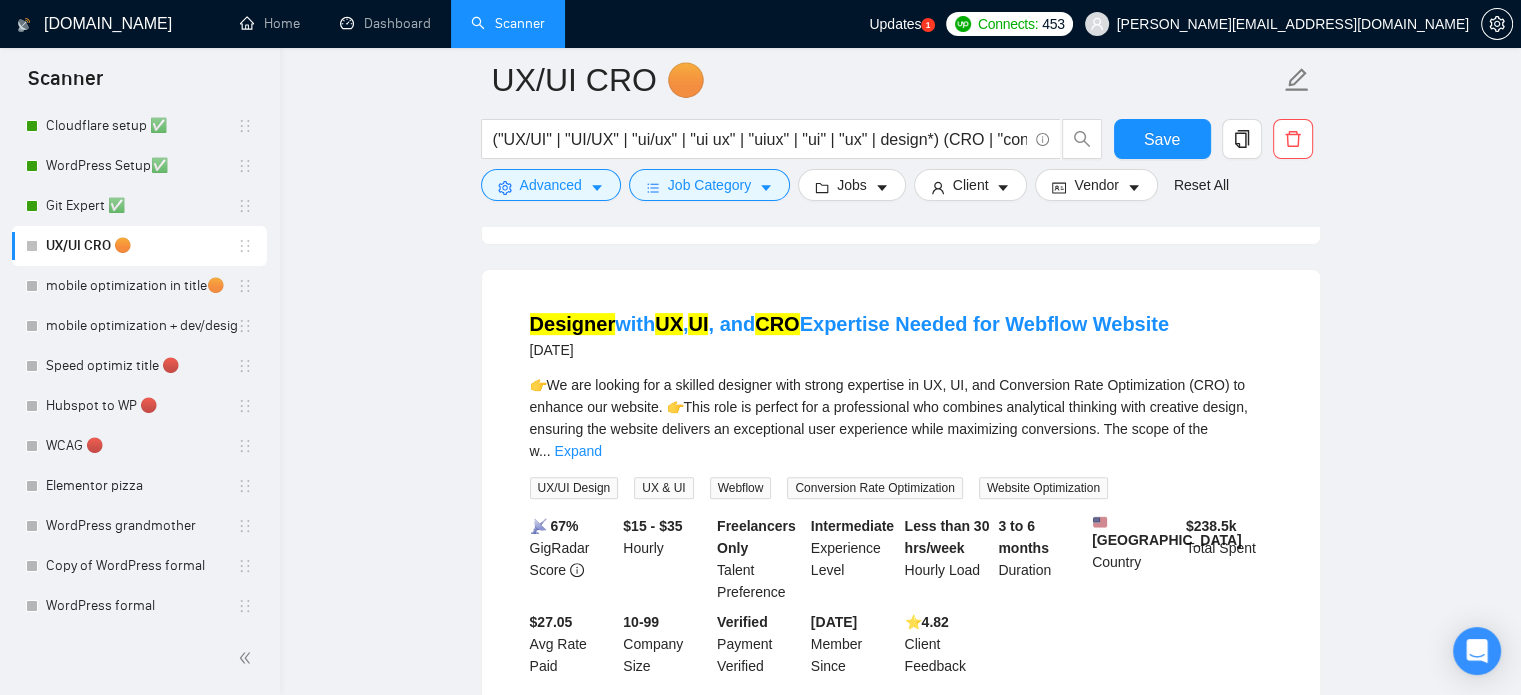 click on "👉We are looking for a skilled designer with strong expertise in UX, UI, and Conversion Rate Optimization (CRO) to enhance our website.
👉This role is perfect for a professional who combines analytical thinking with creative design, ensuring the website delivers an exceptional user experience while maximizing conversions.
The scope of the w ... Expand UX/UI Design UX & UI Webflow Conversion Rate Optimization Website Optimization" at bounding box center [901, 436] 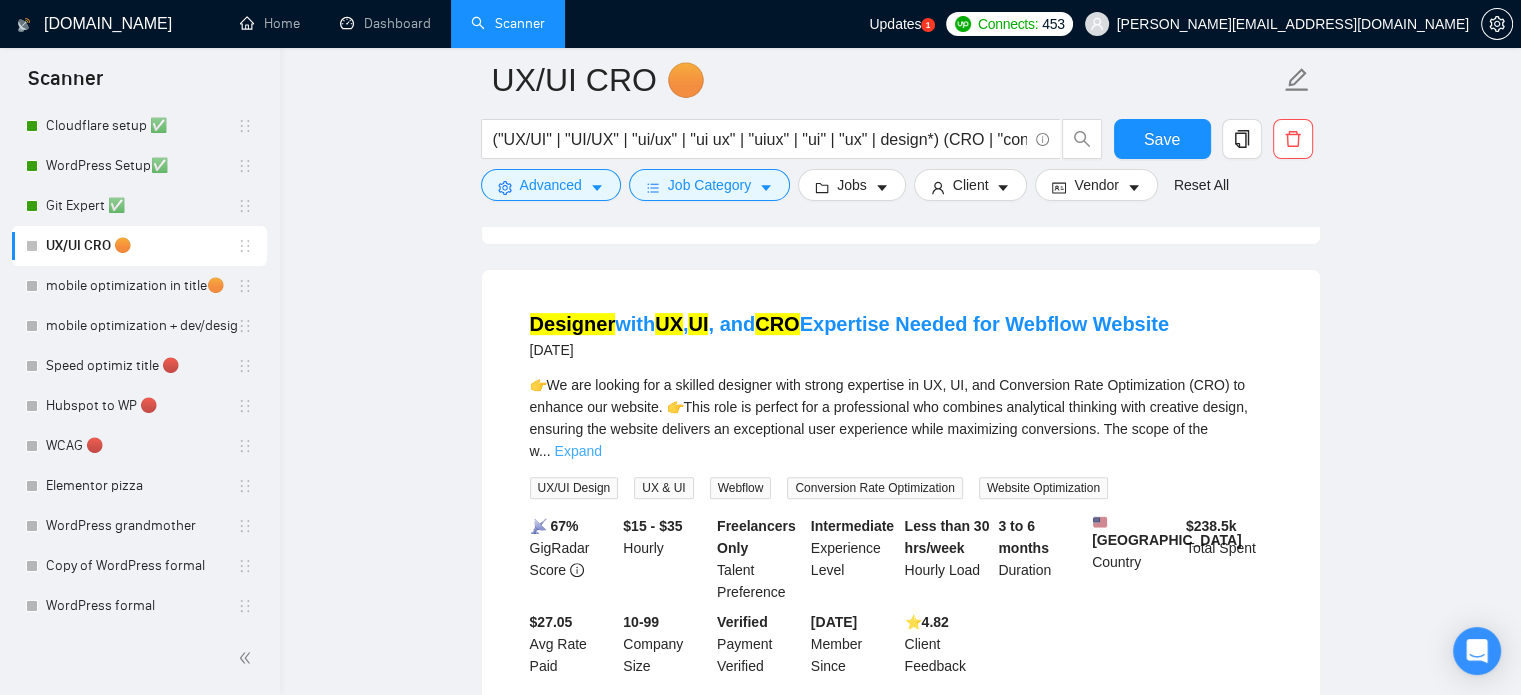 click on "Expand" at bounding box center (578, 451) 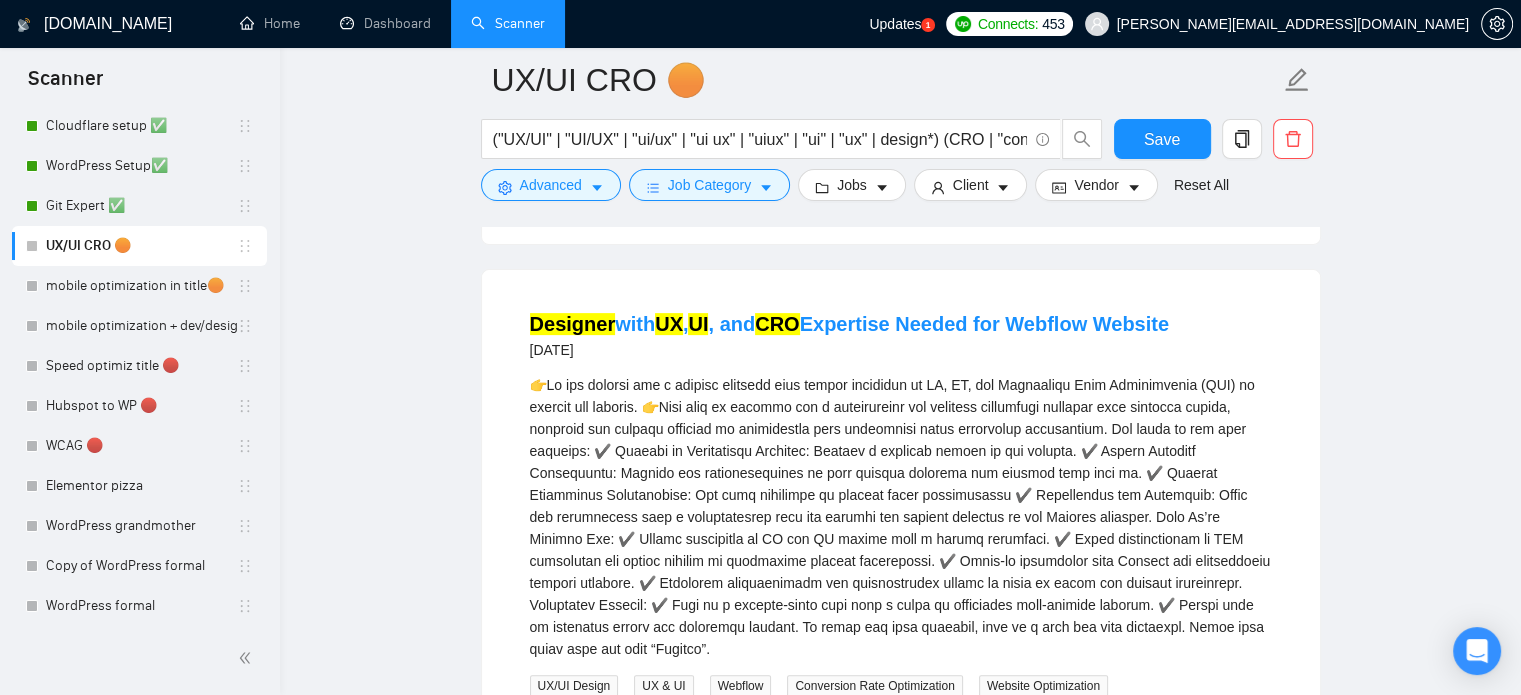 click on "Designer  with  UX ,  UI , and  CRO  Expertise Needed for Webflow Website [DATE] UX/UI Design UX & UI Webflow Conversion Rate Optimization Website Optimization 📡   67% GigRadar Score   $15 - $35 Hourly Freelancers Only Talent Preference Intermediate Experience Level Less than 30 hrs/week Hourly Load 3 to 6 months Duration   [GEOGRAPHIC_DATA] Country $ 238.5k Total Spent $27.05 Avg Rate Paid 10-99 Company Size Verified Payment Verified [DATE] Member Since ⭐️  4.82 Client Feedback" at bounding box center (901, 592) 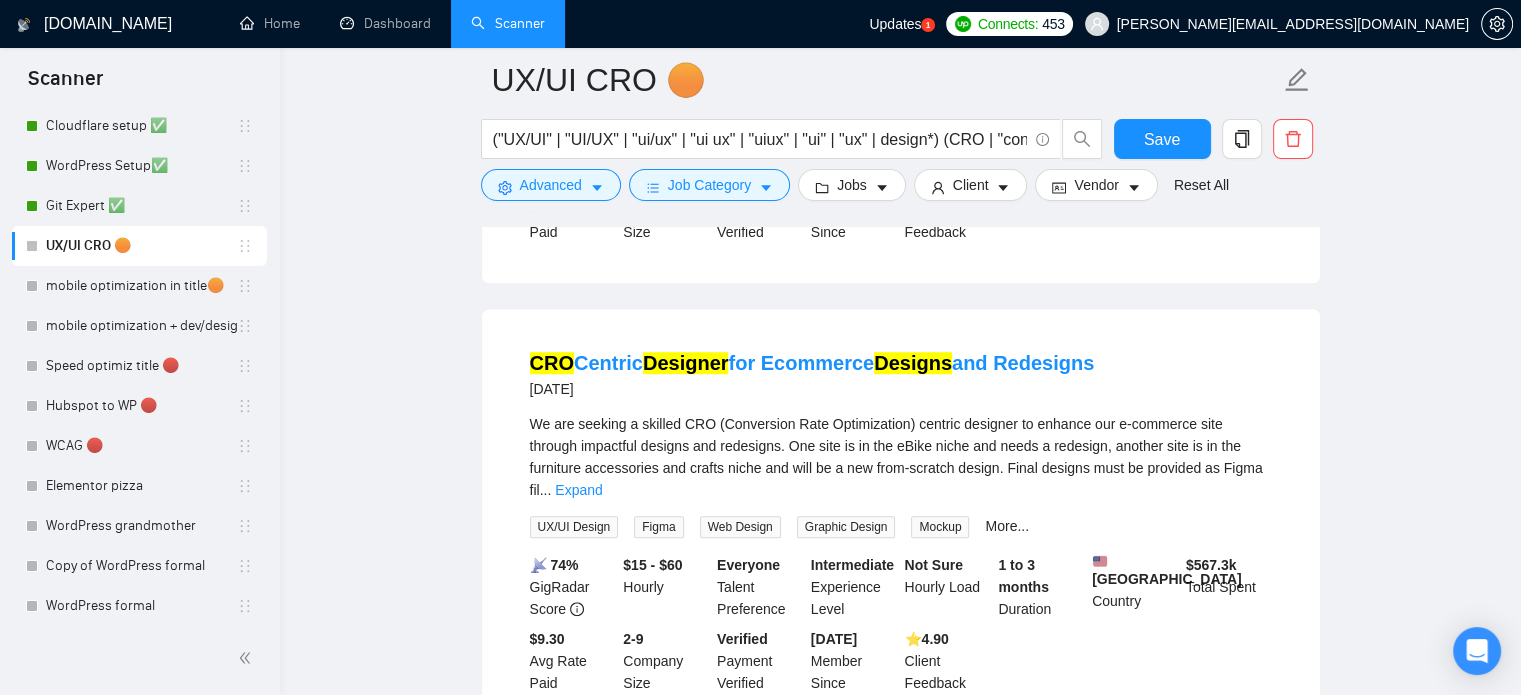 scroll, scrollTop: 1234, scrollLeft: 0, axis: vertical 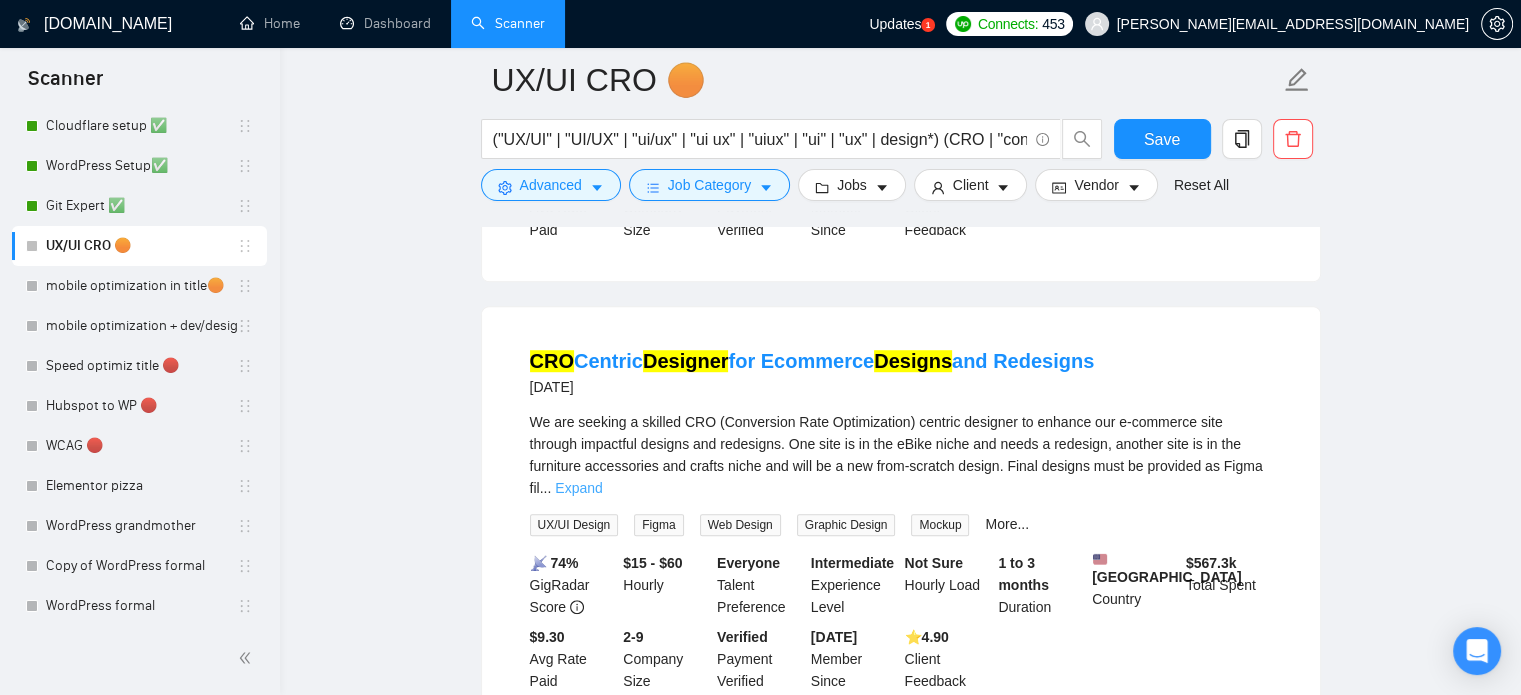 click on "Expand" at bounding box center (578, 488) 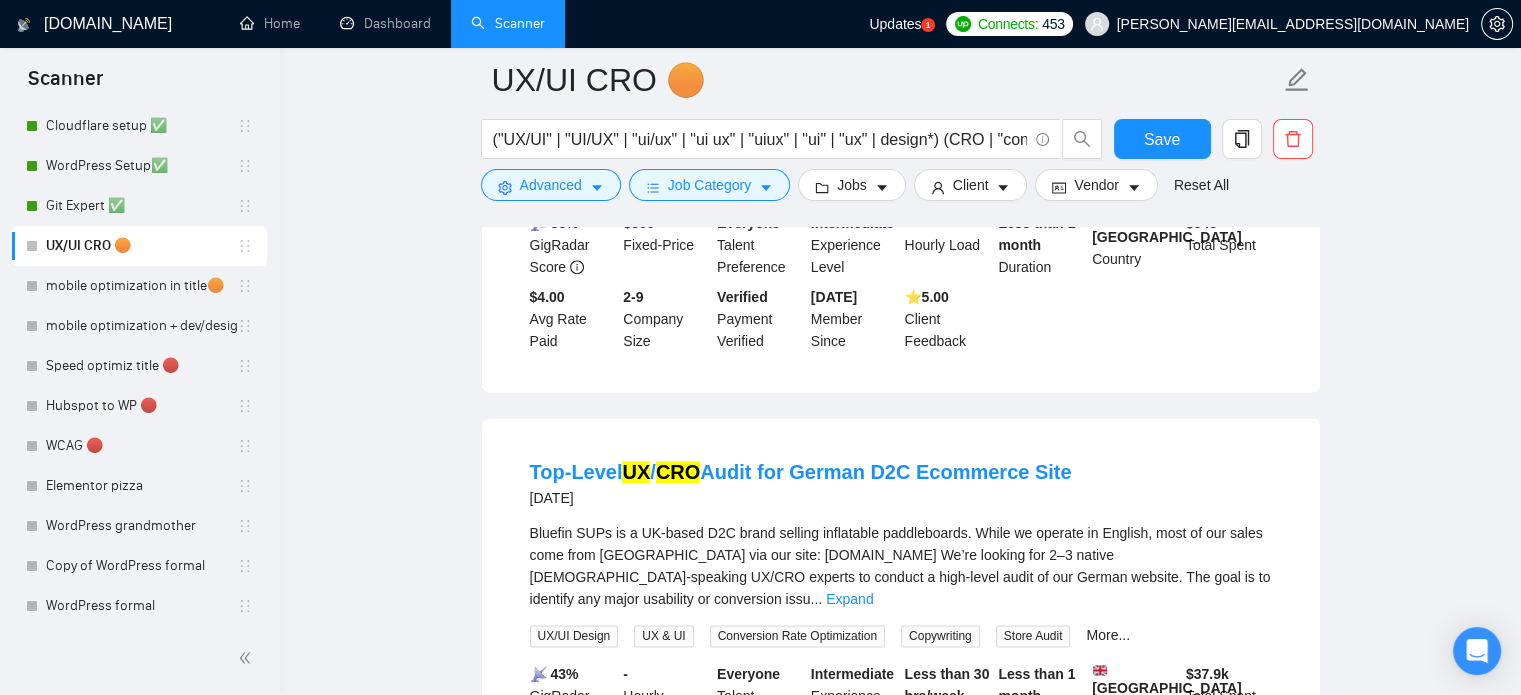 scroll, scrollTop: 2571, scrollLeft: 0, axis: vertical 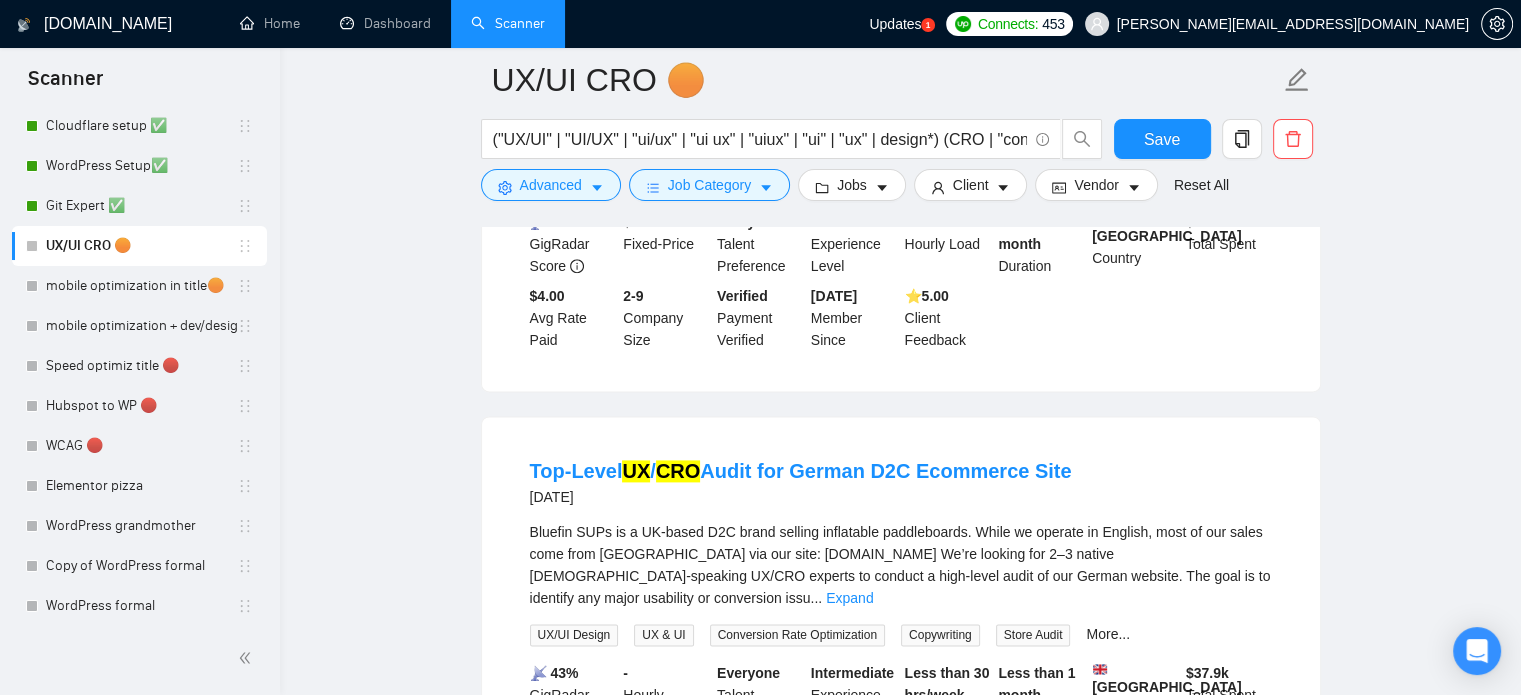 click on "Bluefin SUPs is a UK-based D2C brand selling inflatable paddleboards. While we operate in English, most of our sales come from [GEOGRAPHIC_DATA] via our site: [DOMAIN_NAME]
We’re looking for 2–3 native [DEMOGRAPHIC_DATA]-speaking UX/CRO experts to conduct a high-level audit of our German website. The goal is to identify any major usability or conversion issu" at bounding box center [900, 565] 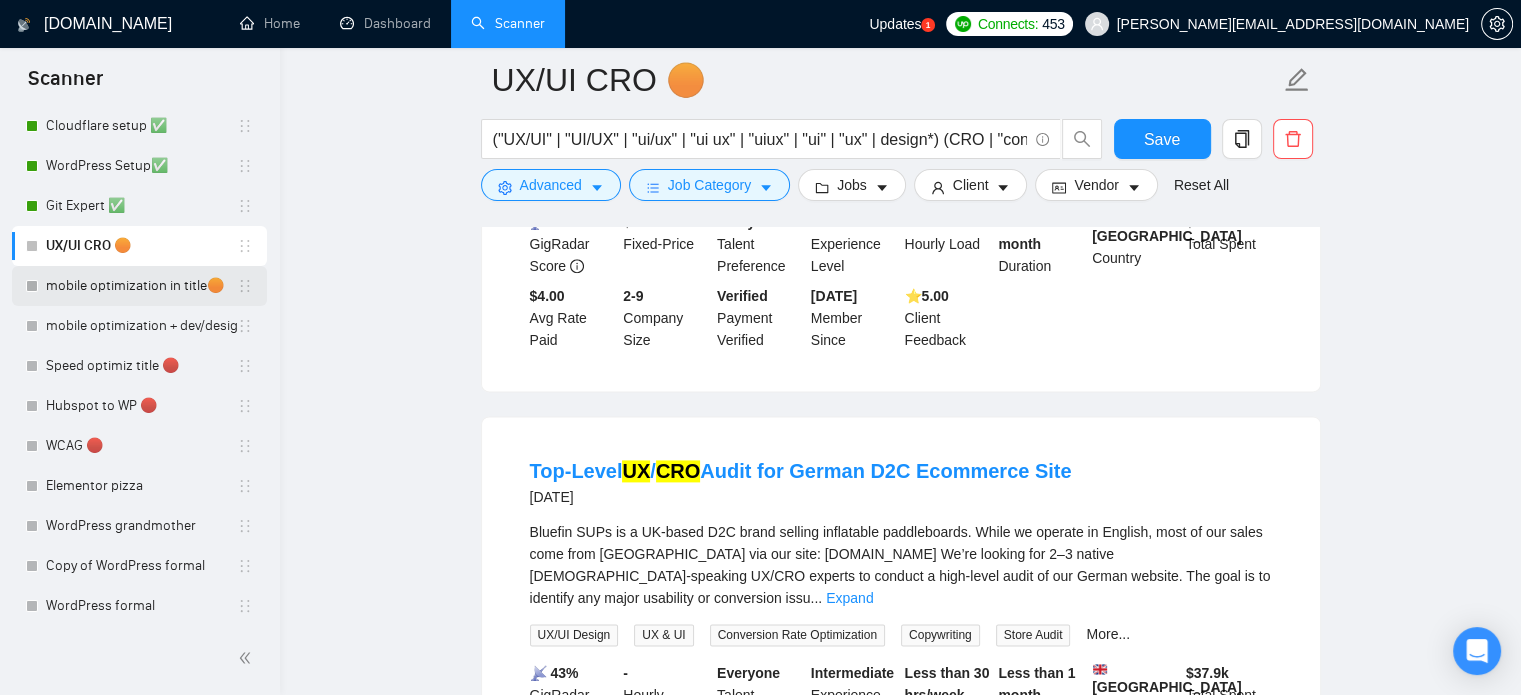 drag, startPoint x: 856, startPoint y: 415, endPoint x: 147, endPoint y: 281, distance: 721.5518 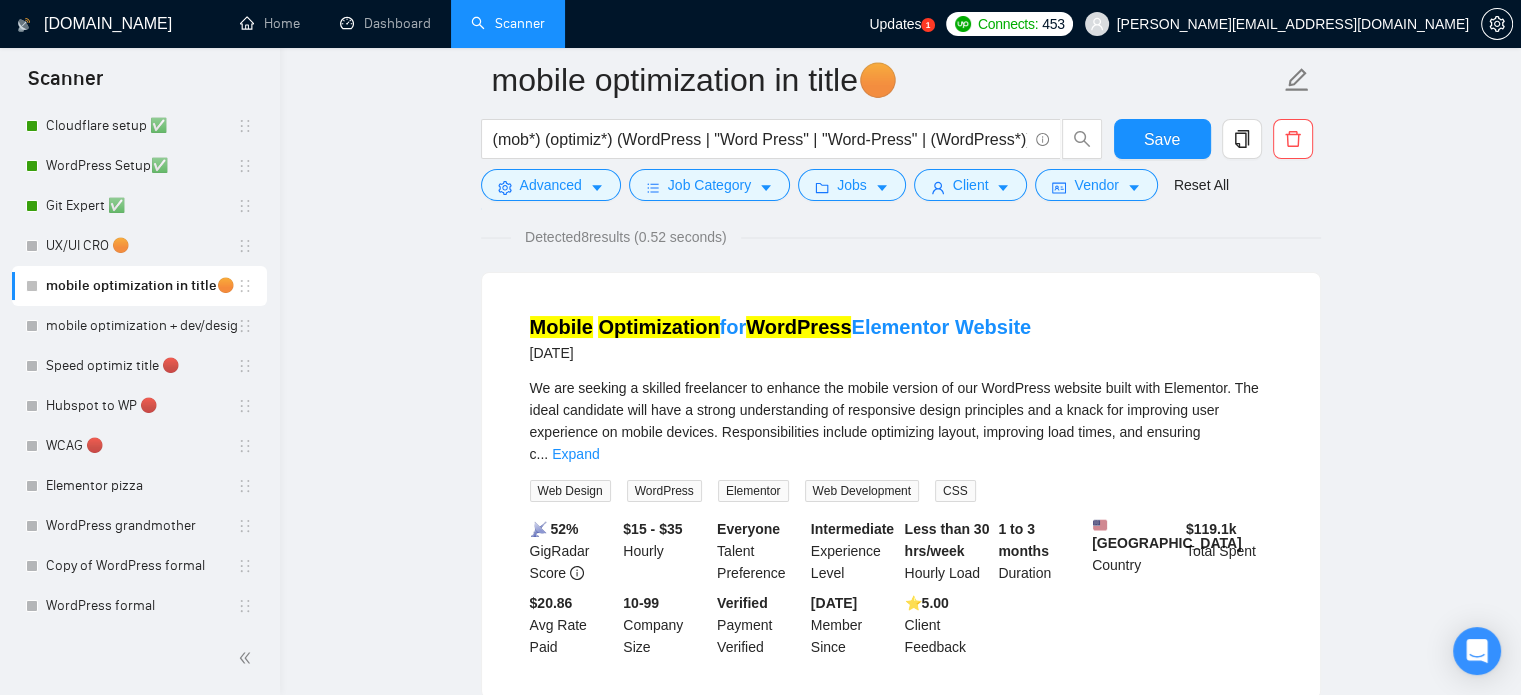 scroll, scrollTop: 148, scrollLeft: 0, axis: vertical 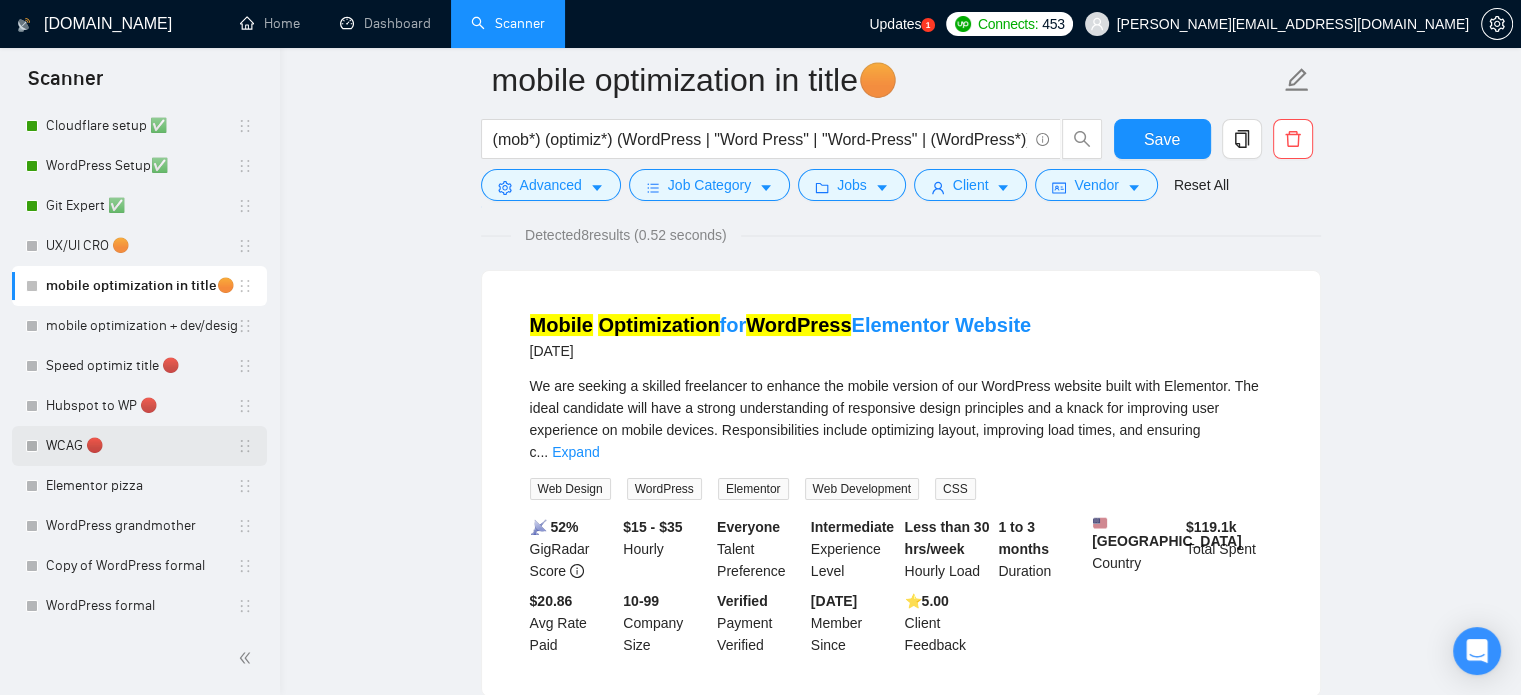 click on "WCAG 🔴" at bounding box center (141, 446) 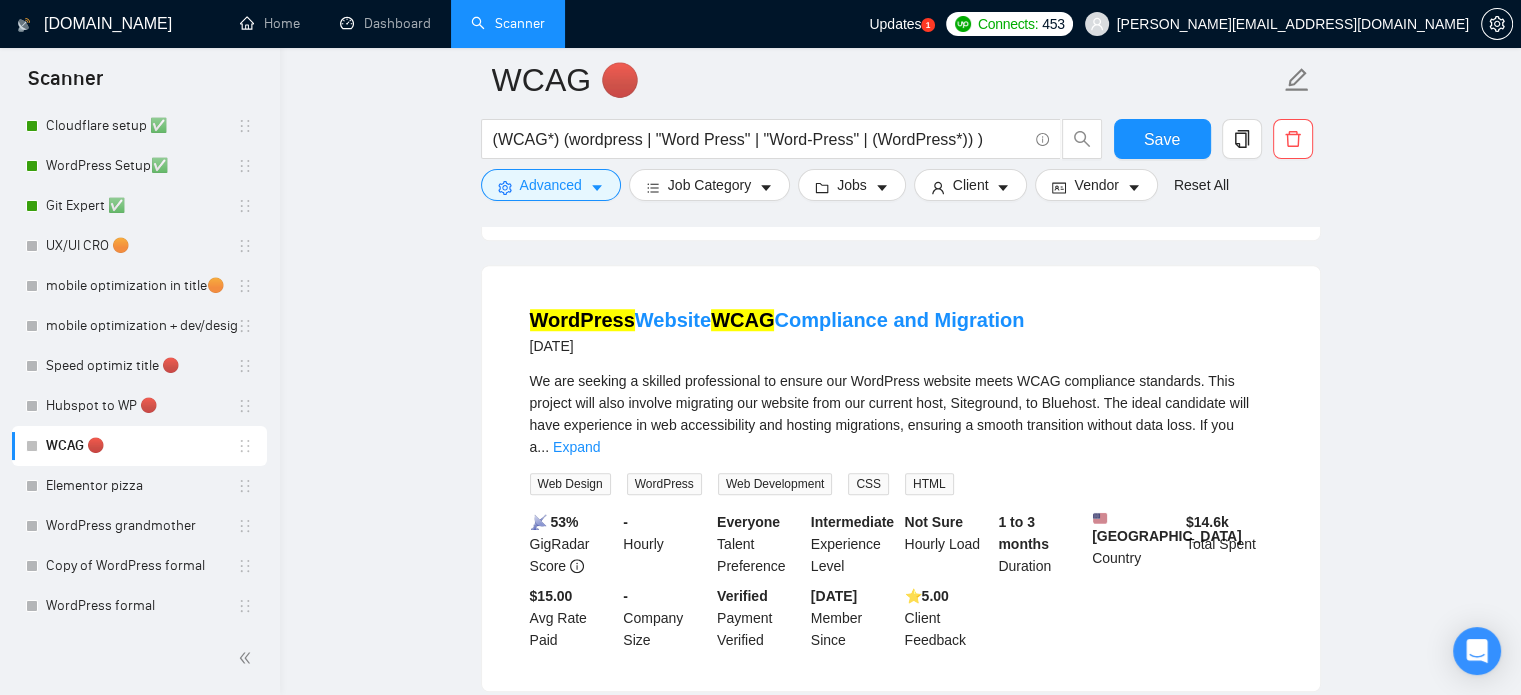 scroll, scrollTop: 1514, scrollLeft: 0, axis: vertical 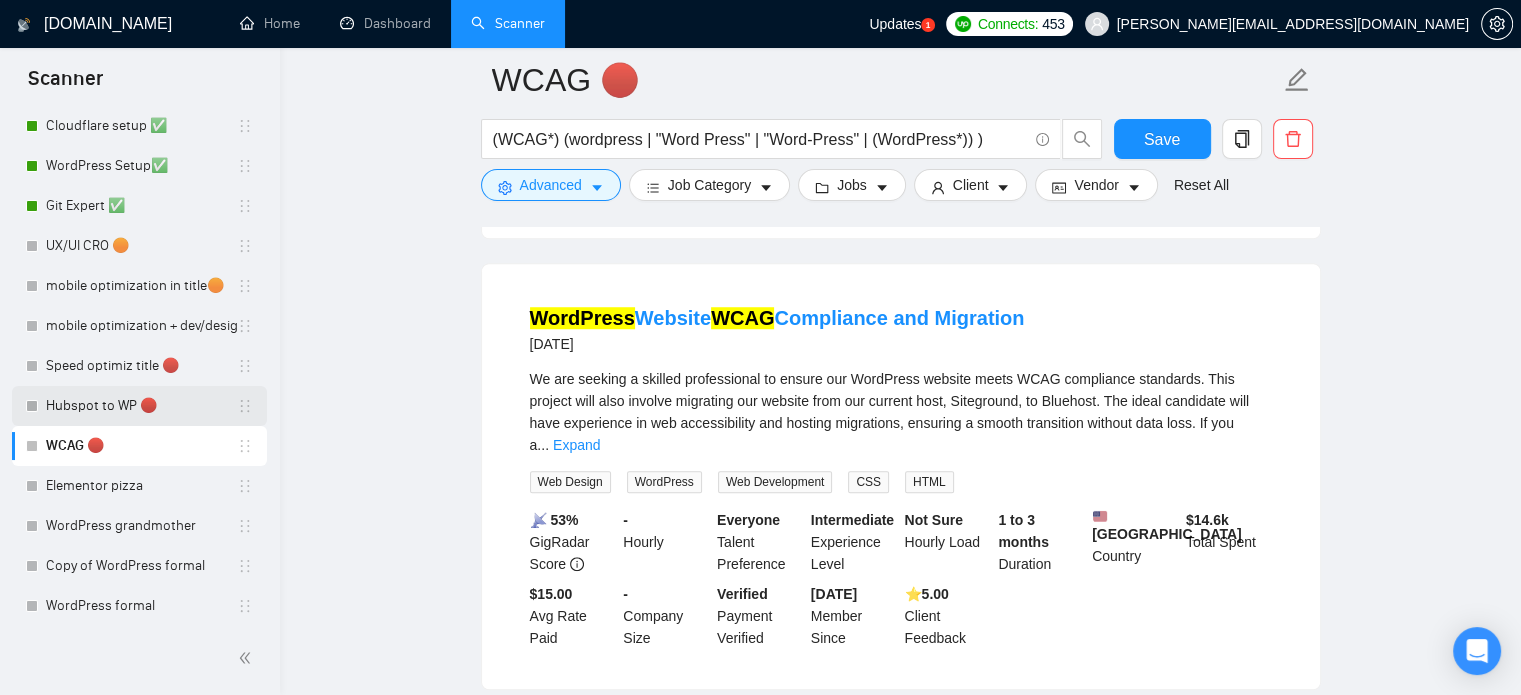 click on "Hubspot to WP 🔴" at bounding box center (141, 406) 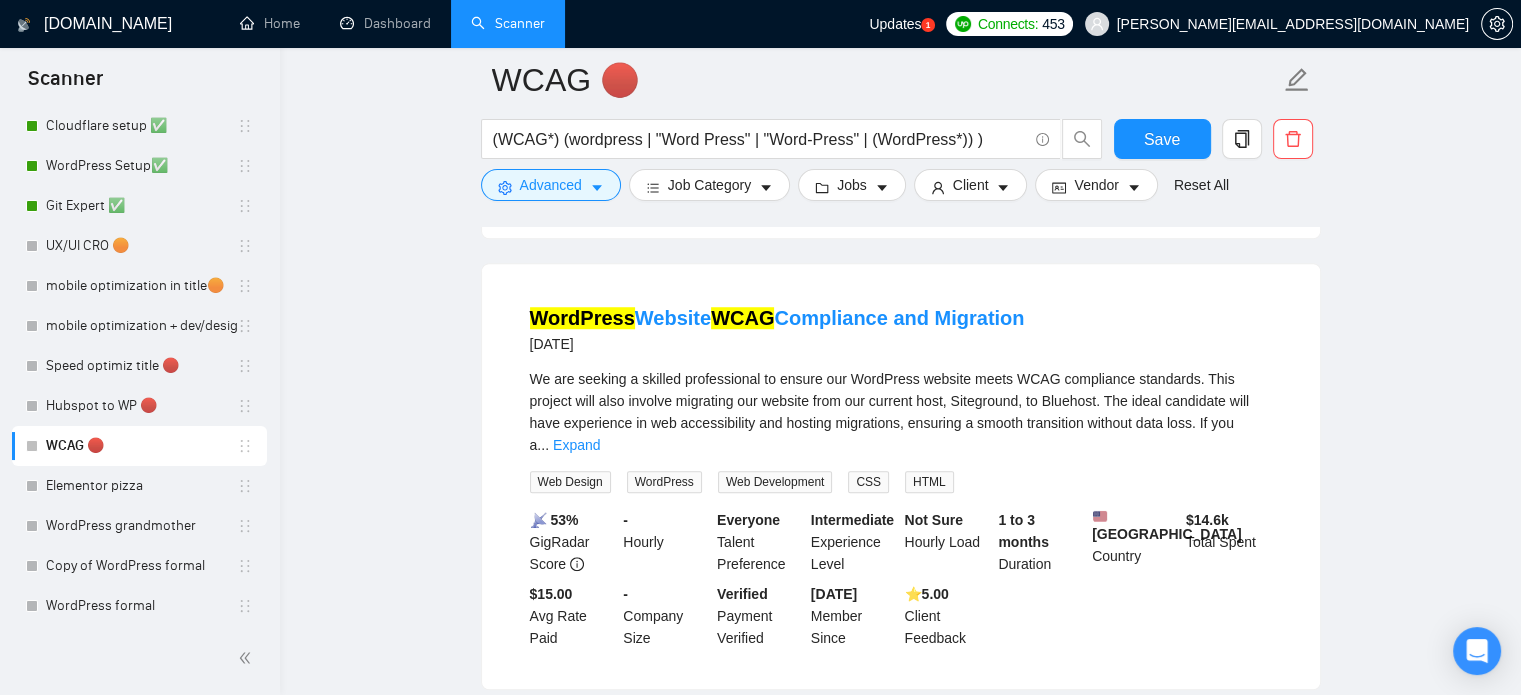 scroll, scrollTop: 35, scrollLeft: 0, axis: vertical 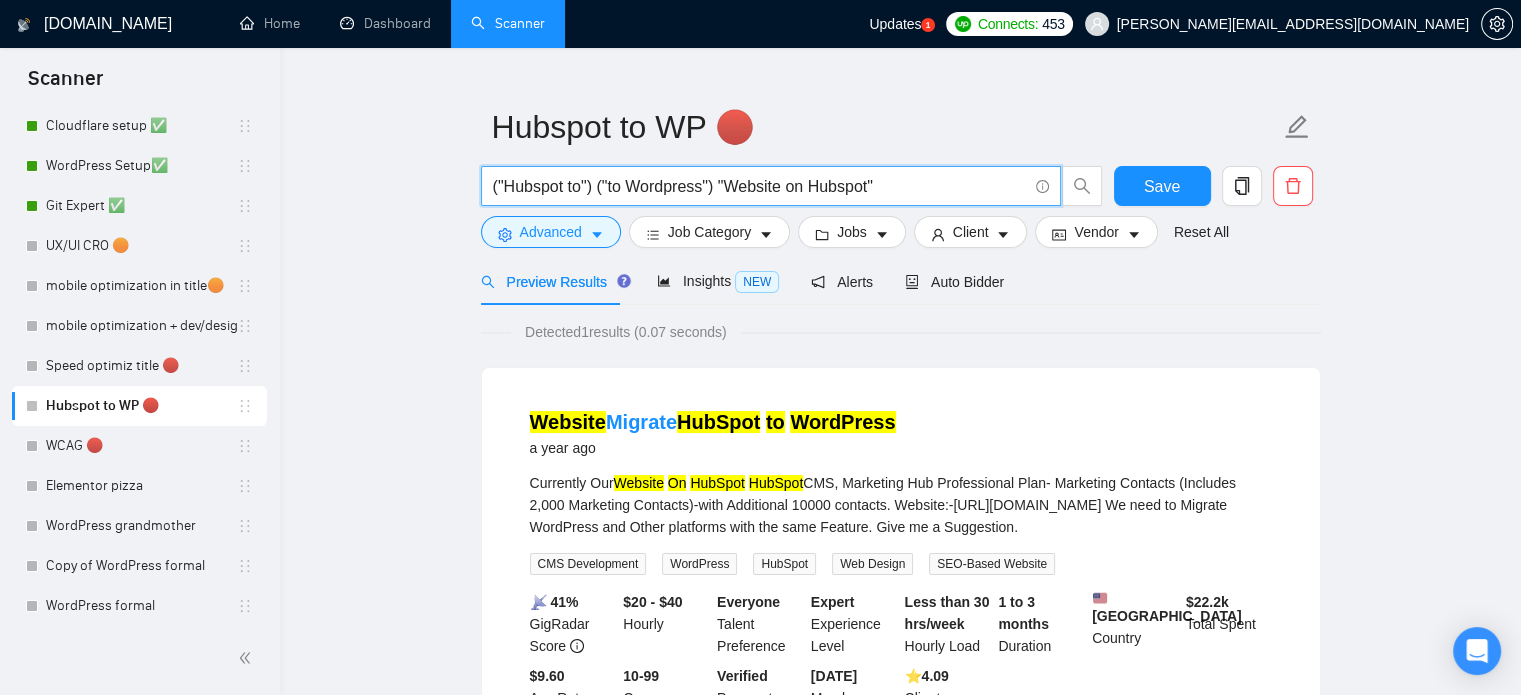 drag, startPoint x: 900, startPoint y: 183, endPoint x: 728, endPoint y: 183, distance: 172 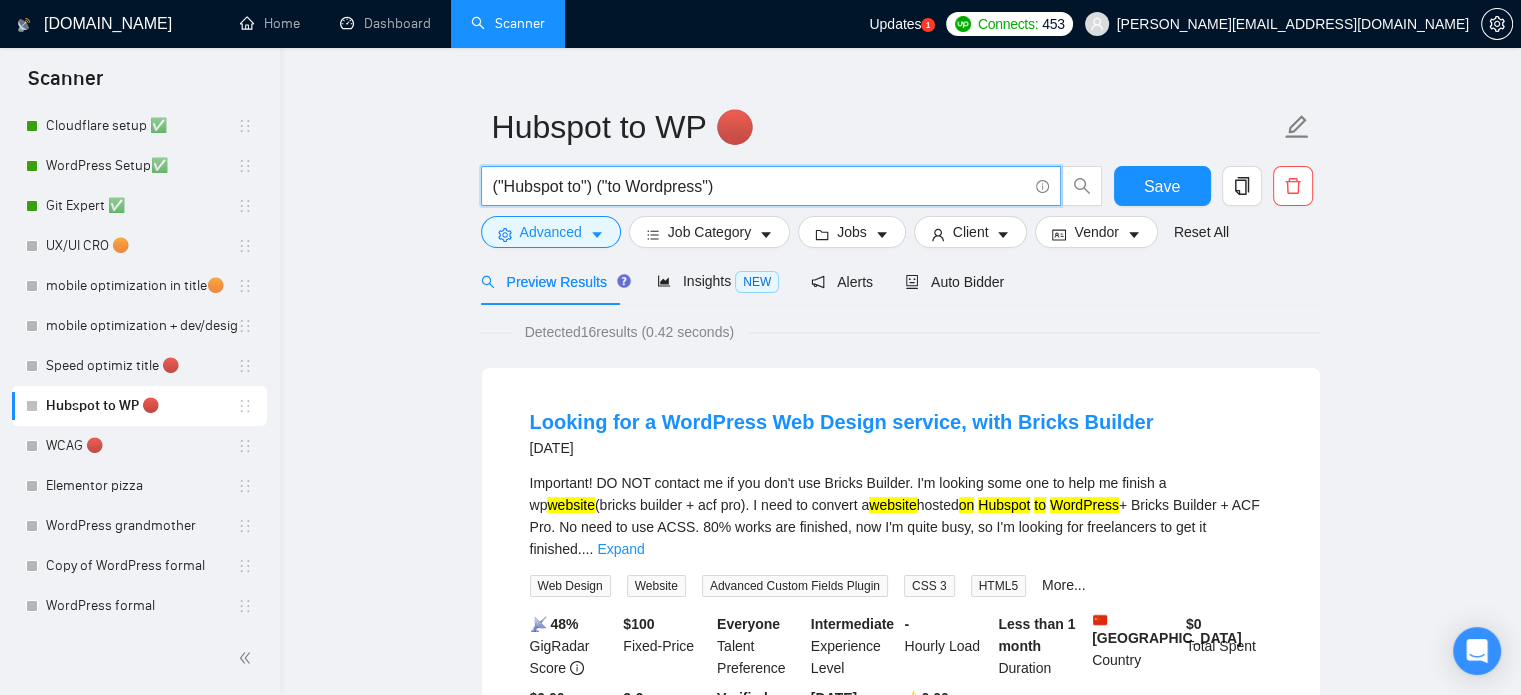 click on "("Hubspot to") ("to Wordpress")" at bounding box center [760, 186] 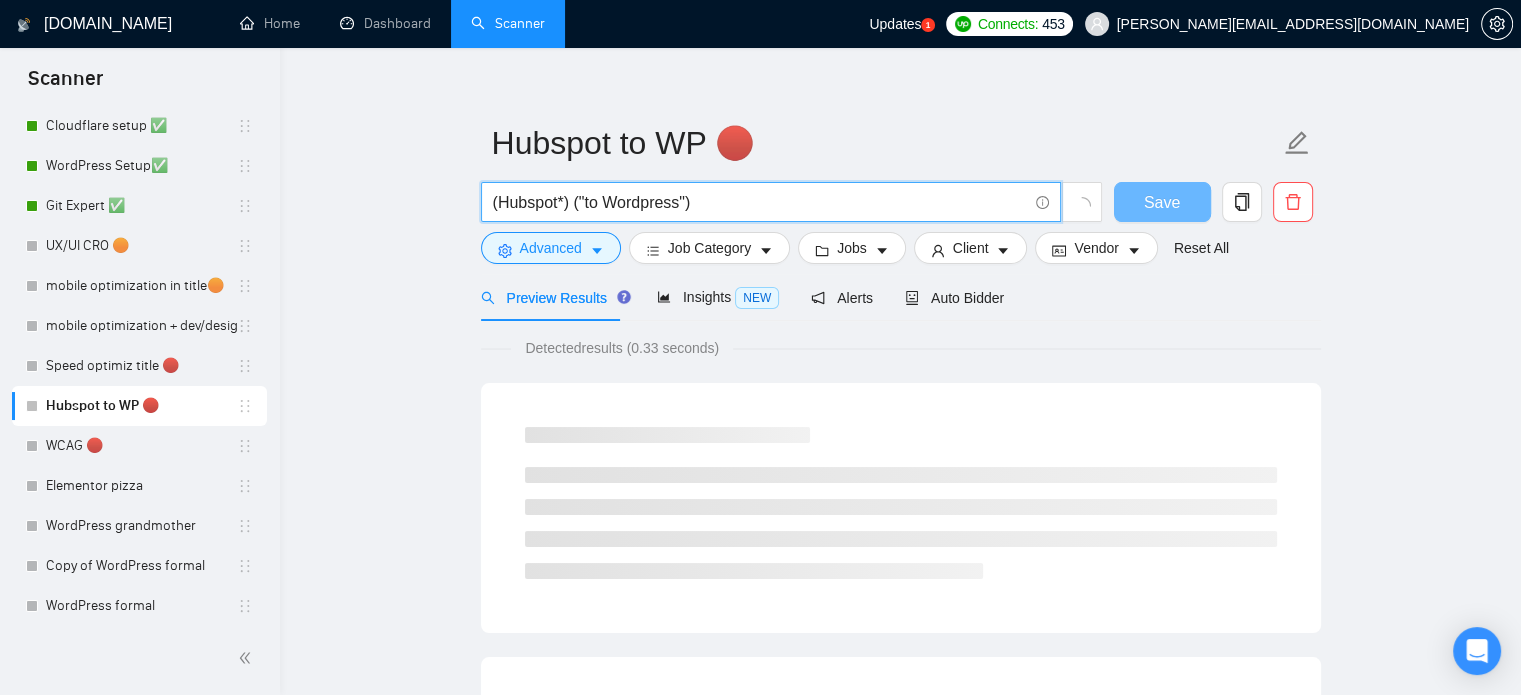 scroll, scrollTop: 35, scrollLeft: 0, axis: vertical 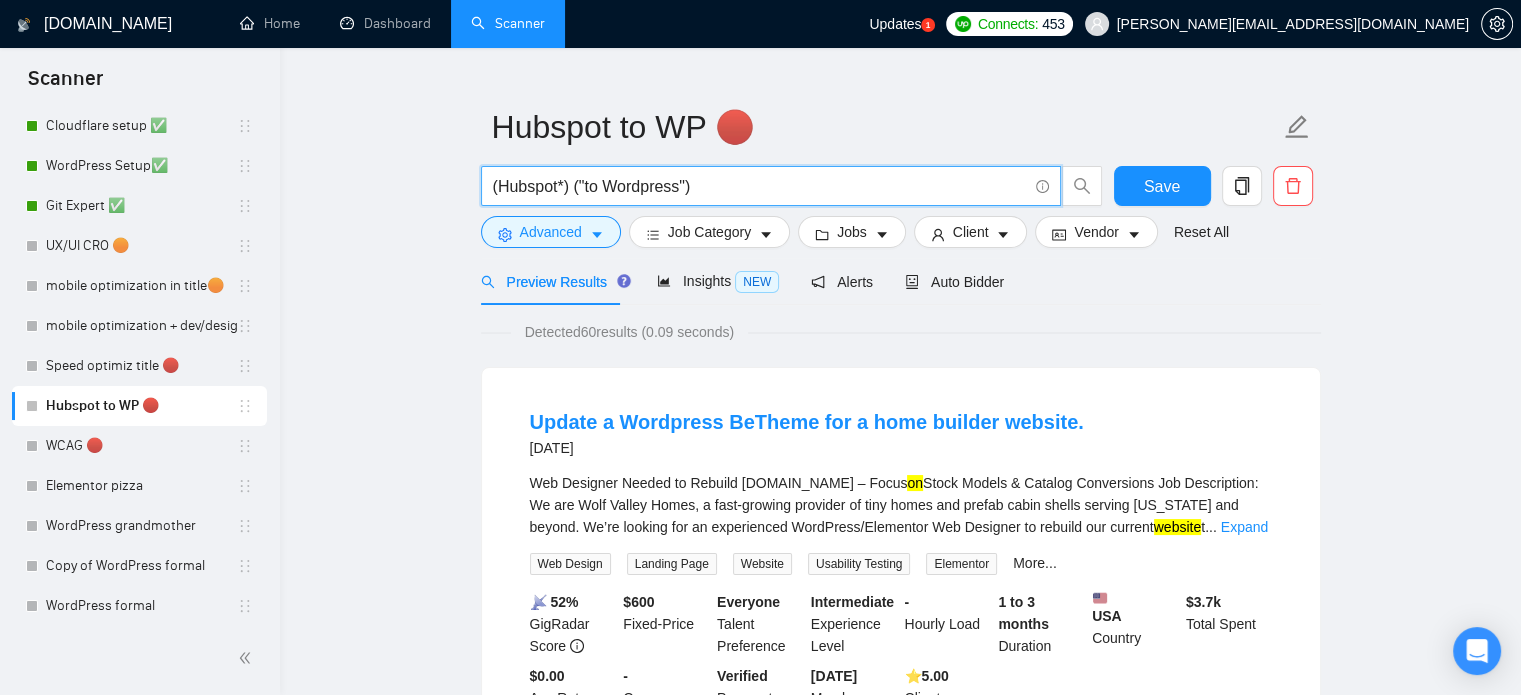 type on "(Hubspot*) ("to Wordpress")" 